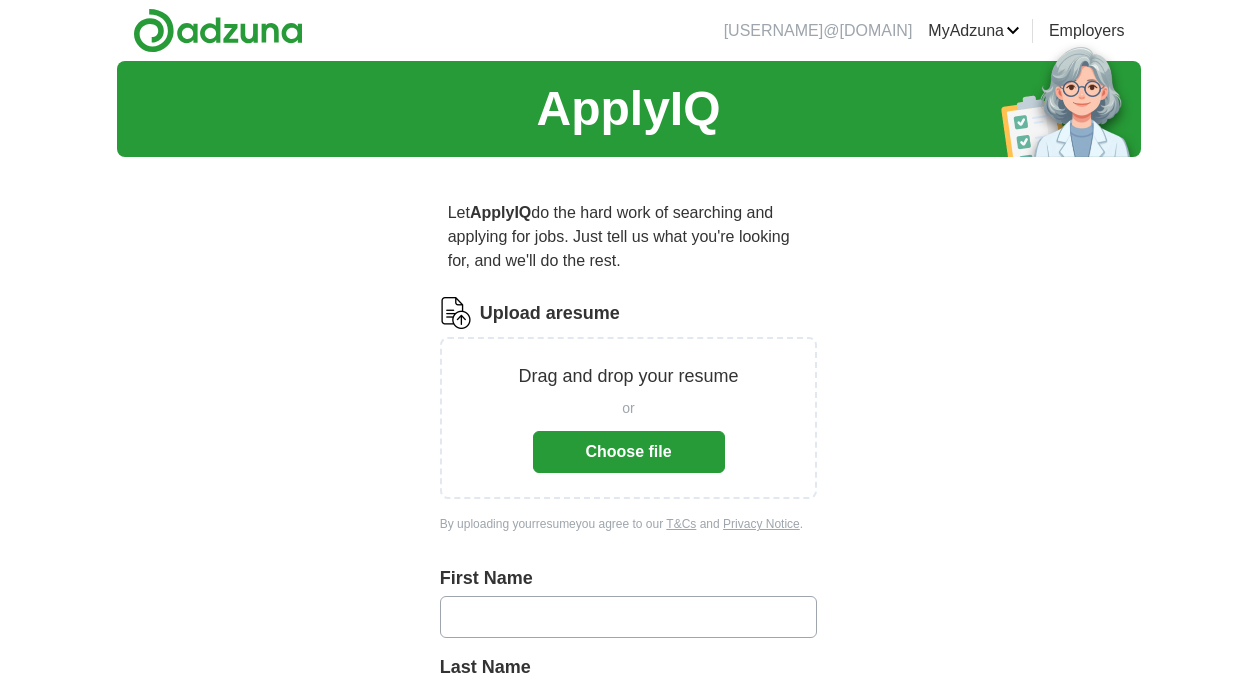 scroll, scrollTop: 0, scrollLeft: 0, axis: both 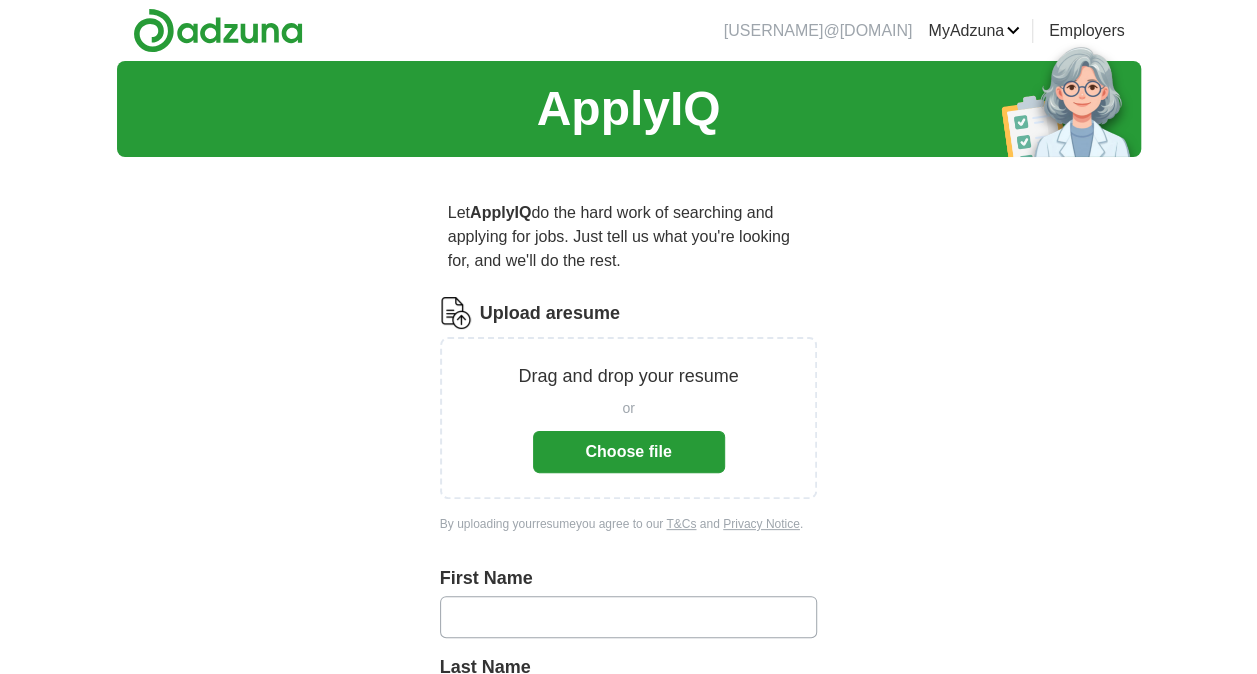 click on "Choose file" at bounding box center (629, 452) 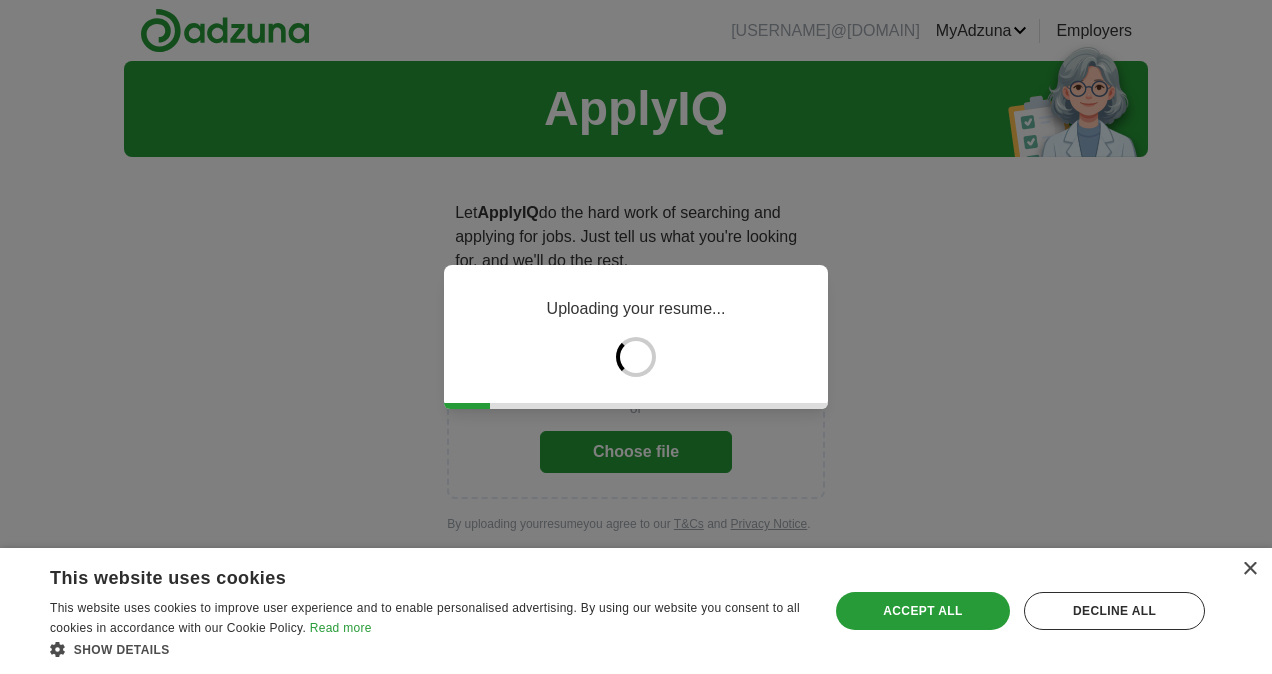 click on "Accept all" at bounding box center [923, 611] 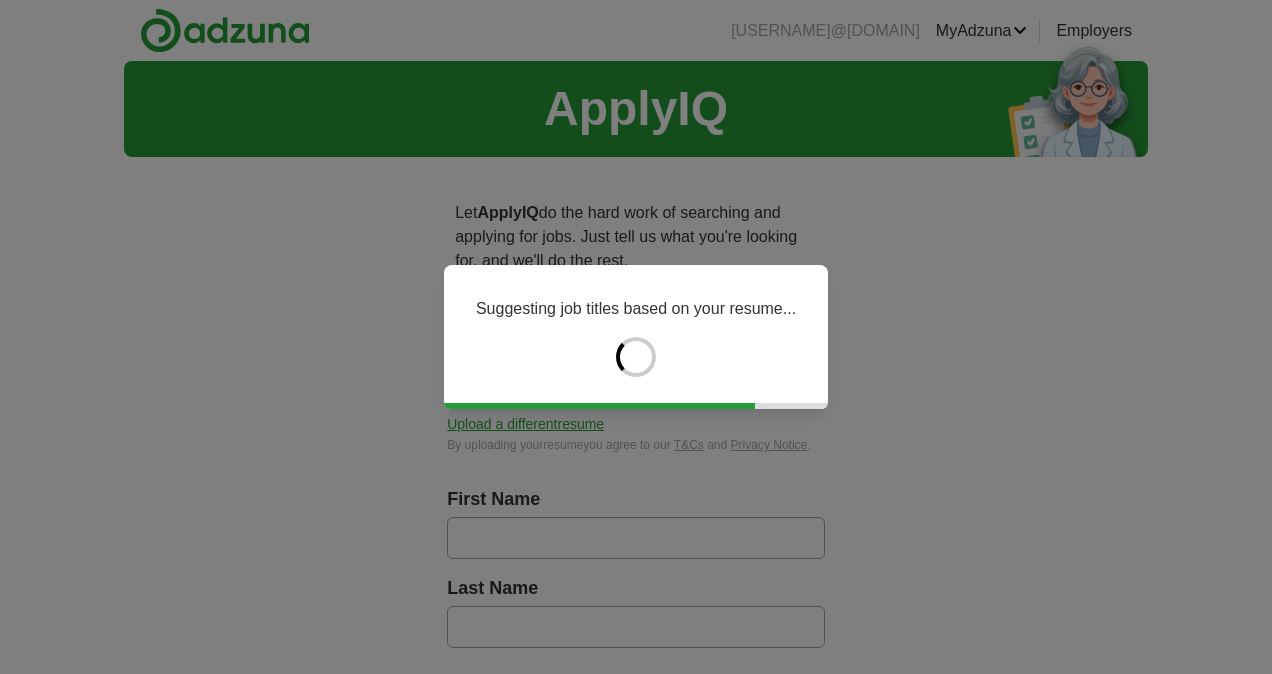 type on "*******" 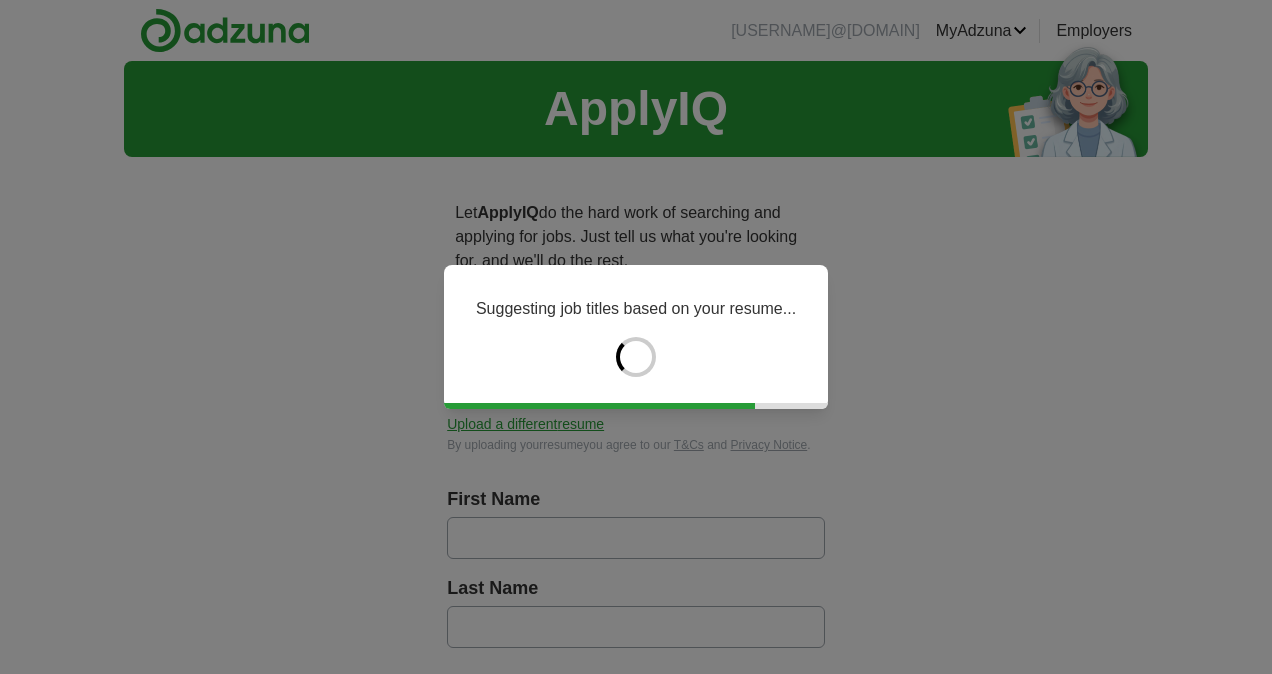 type on "****" 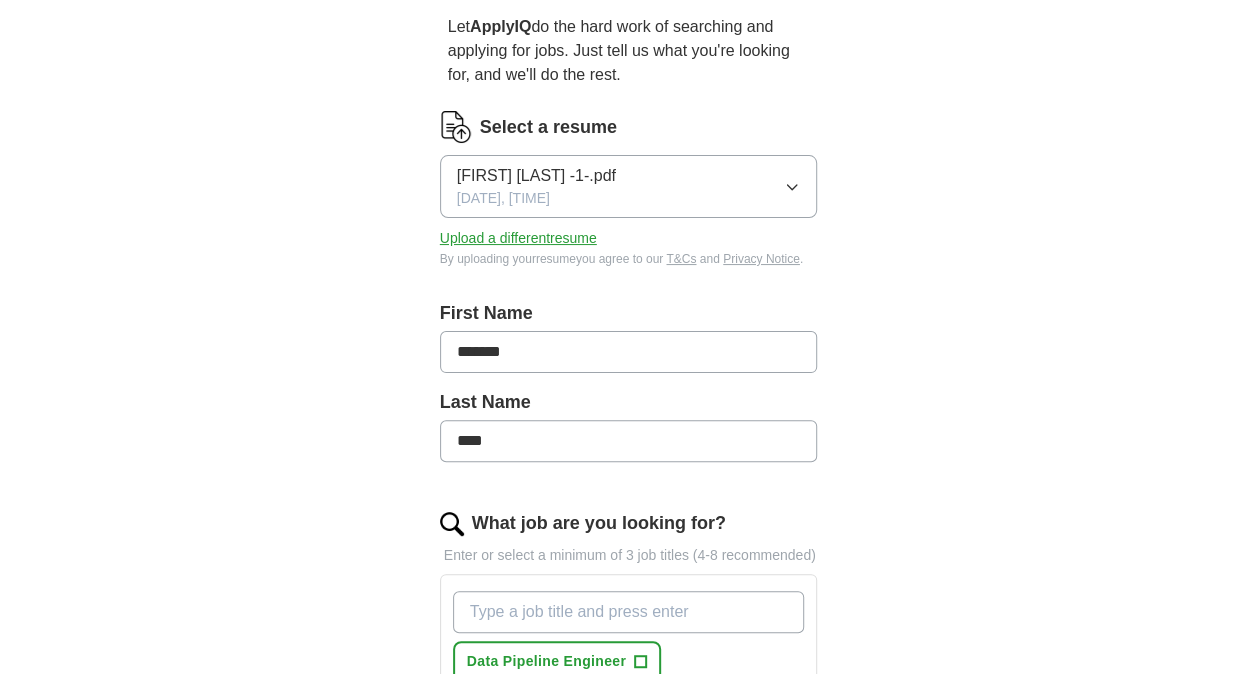scroll, scrollTop: 400, scrollLeft: 0, axis: vertical 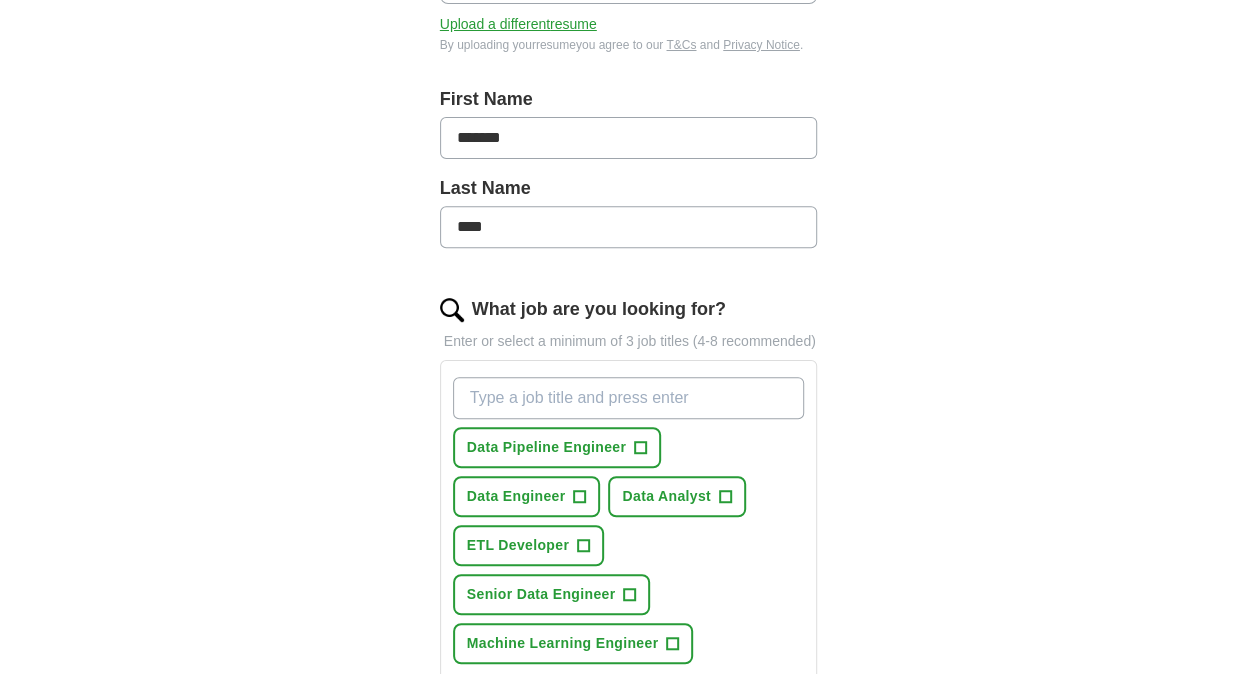 click on "*******" at bounding box center (629, 138) 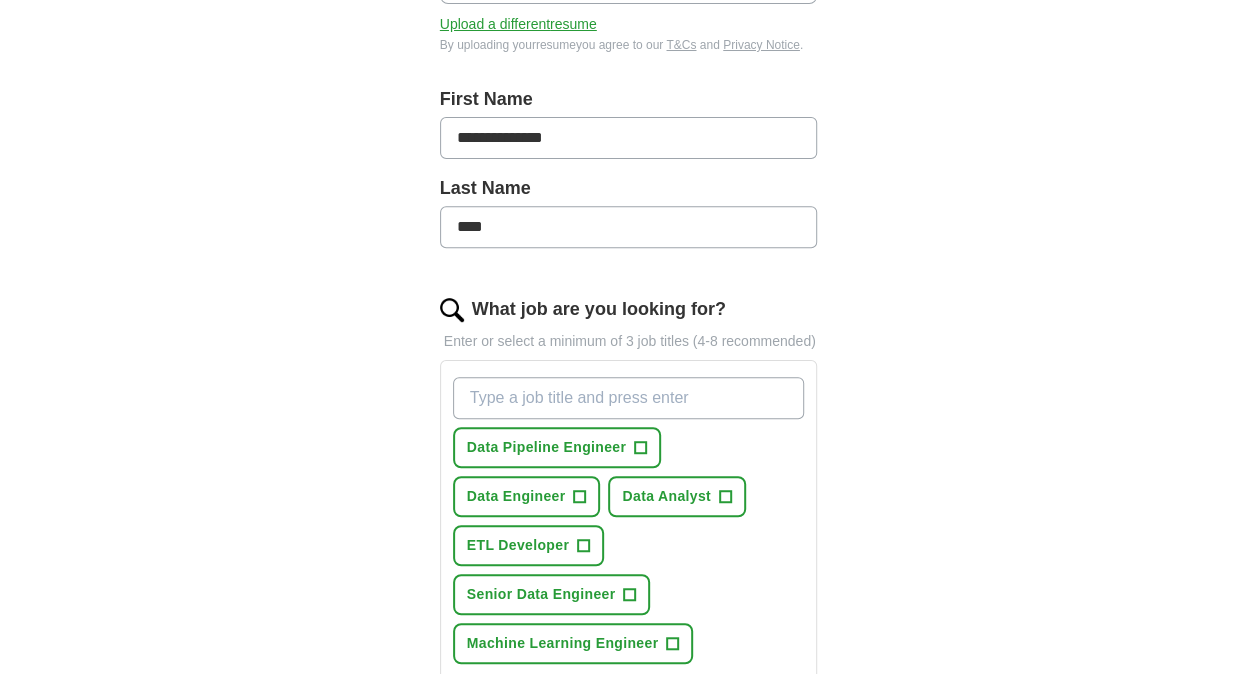 type on "**********" 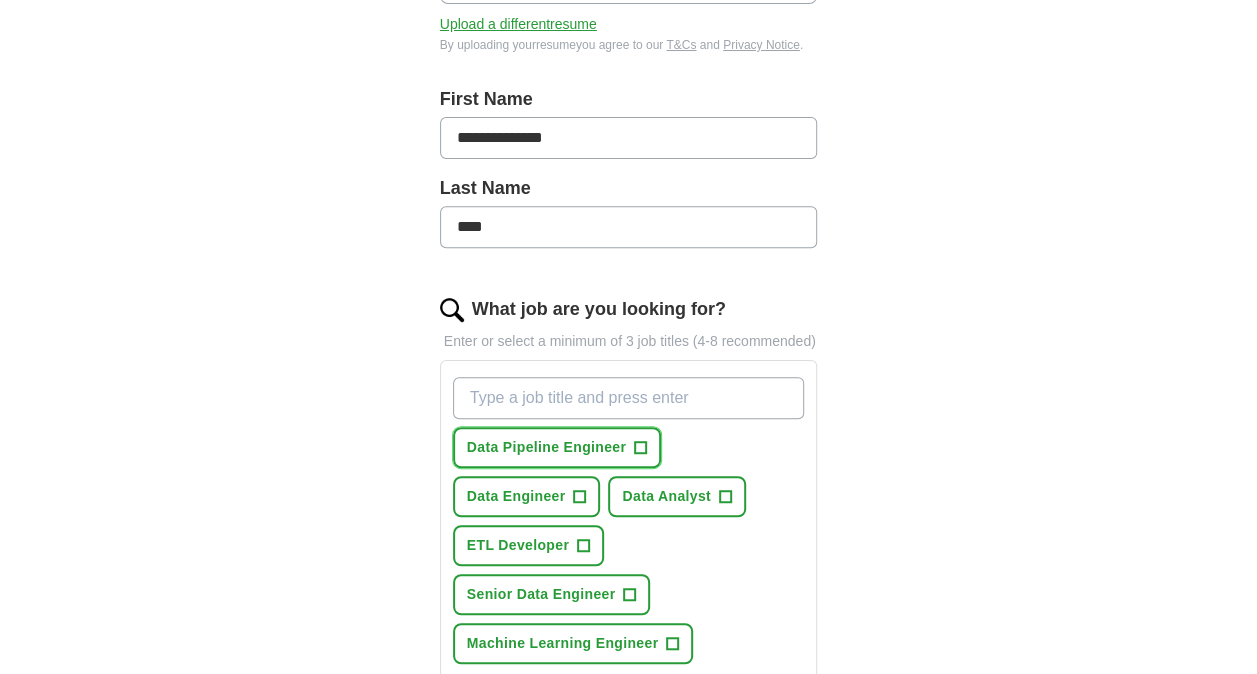 click on "+" at bounding box center [641, 448] 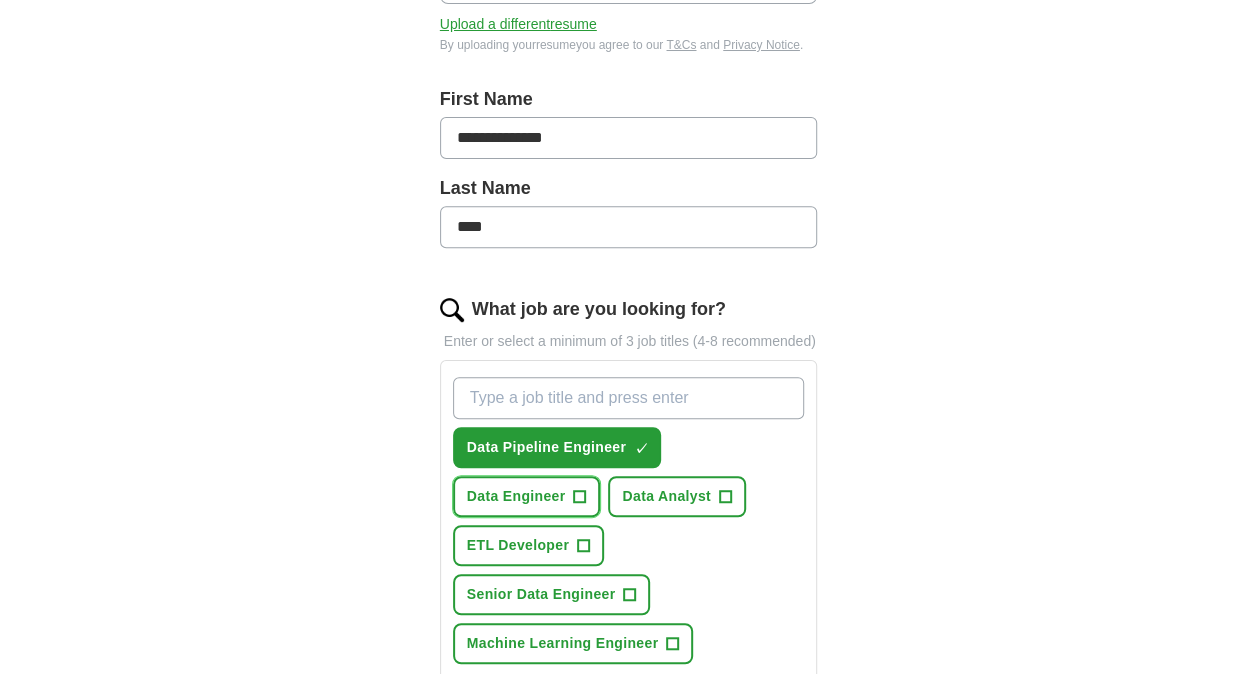 click on "Data Engineer +" at bounding box center (527, 496) 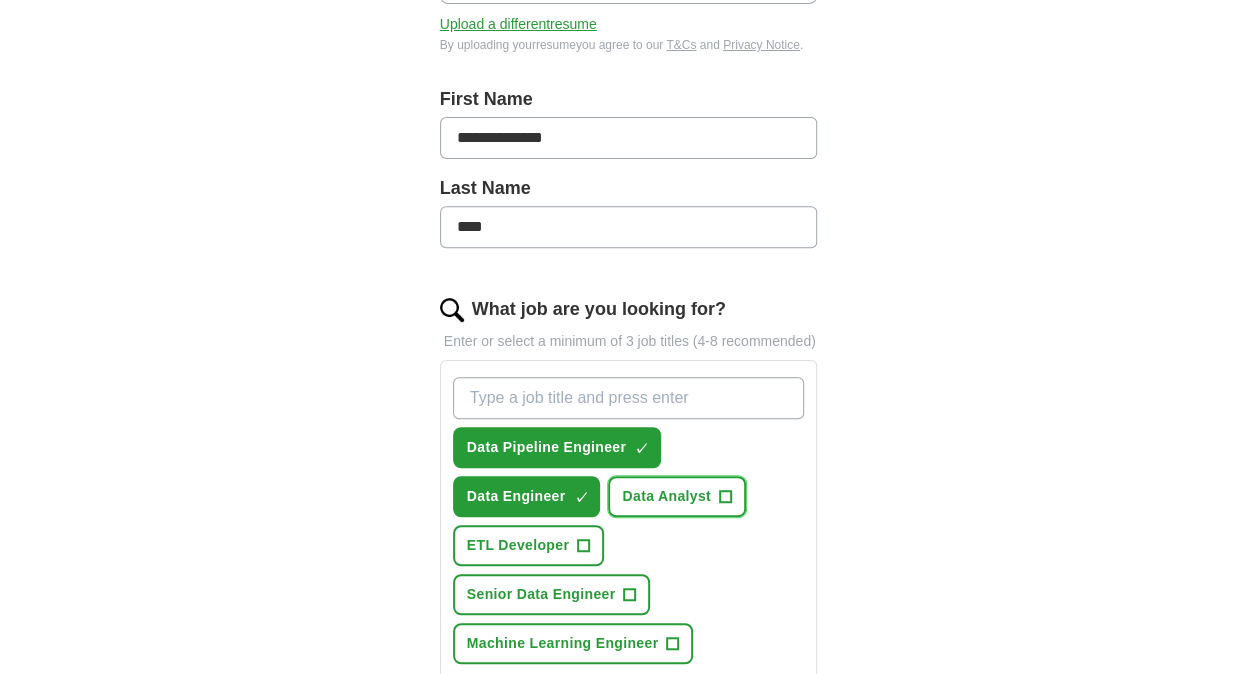 click on "+" at bounding box center (725, 497) 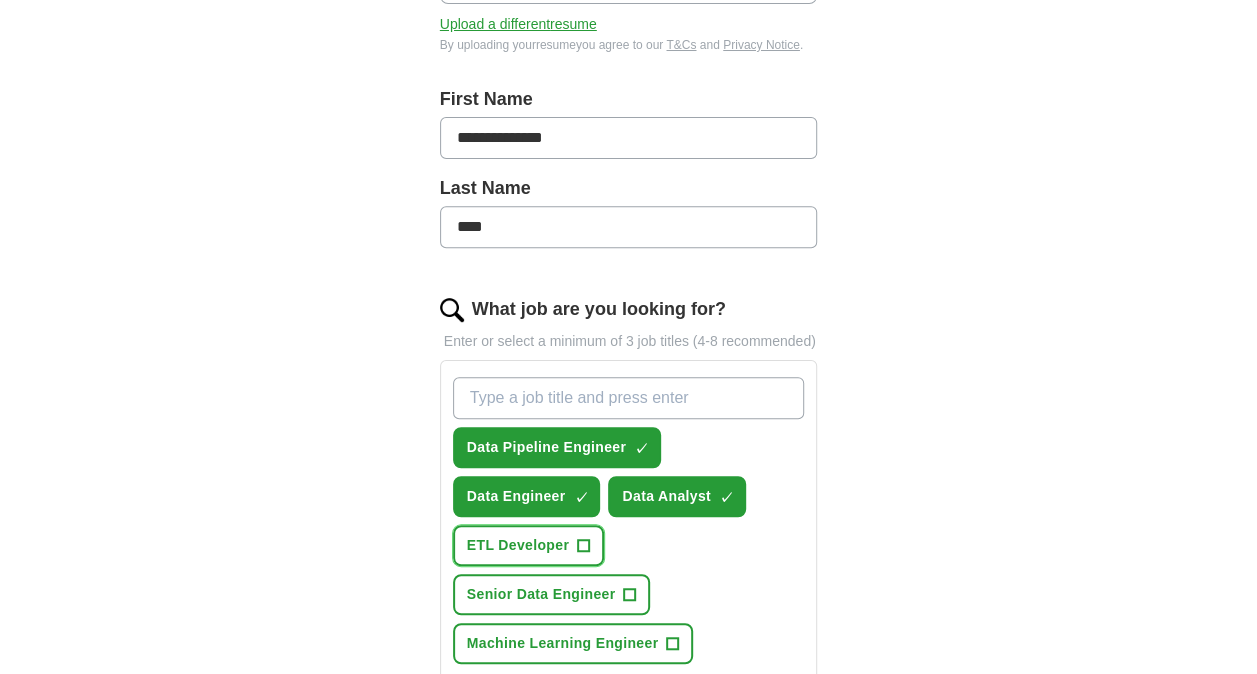 click on "ETL Developer +" at bounding box center (528, 545) 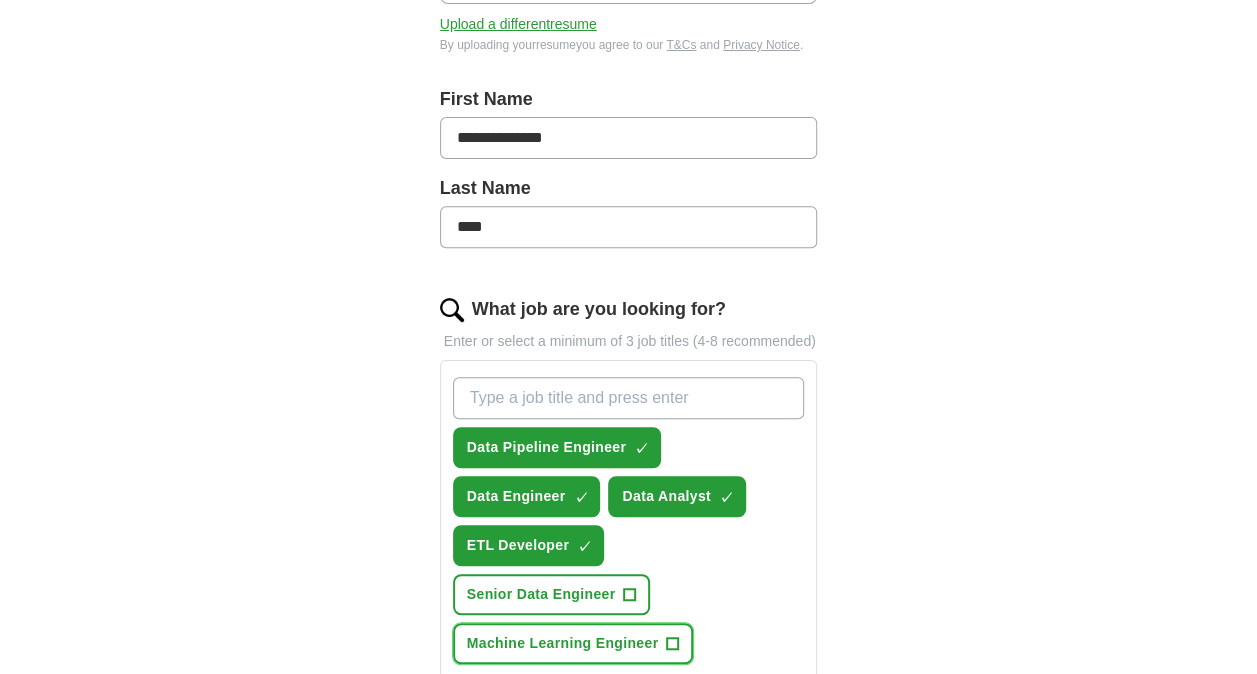 click on "+" at bounding box center [673, 644] 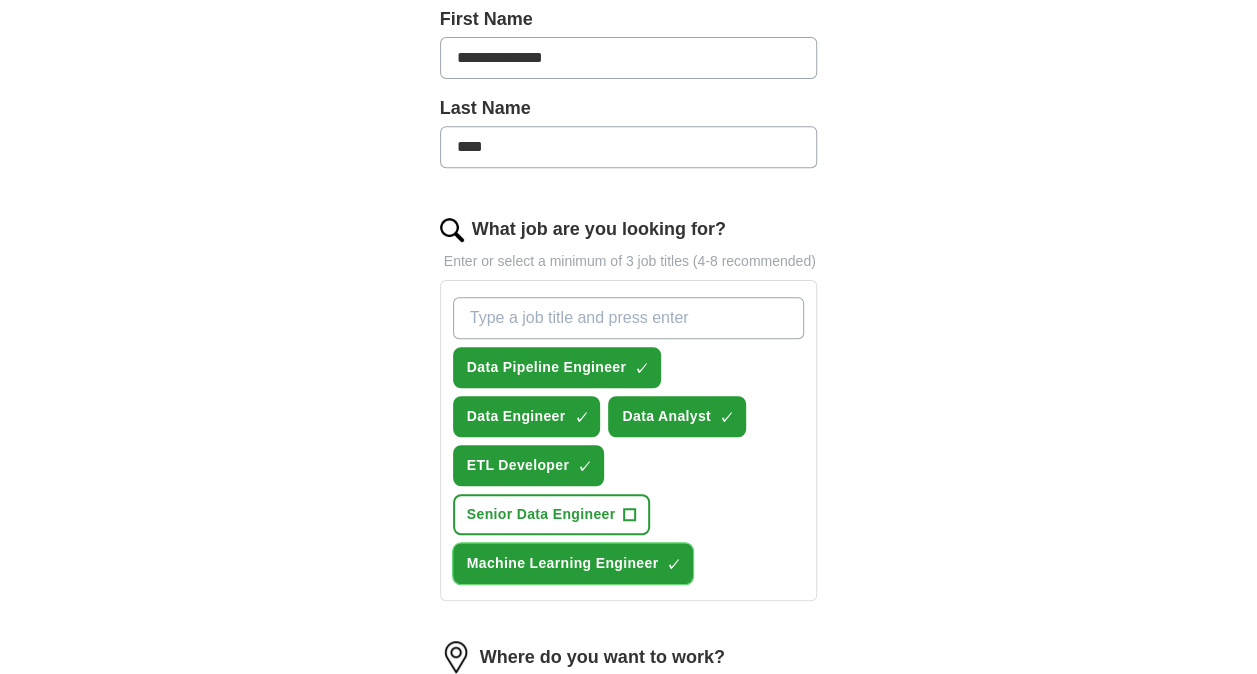 scroll, scrollTop: 600, scrollLeft: 0, axis: vertical 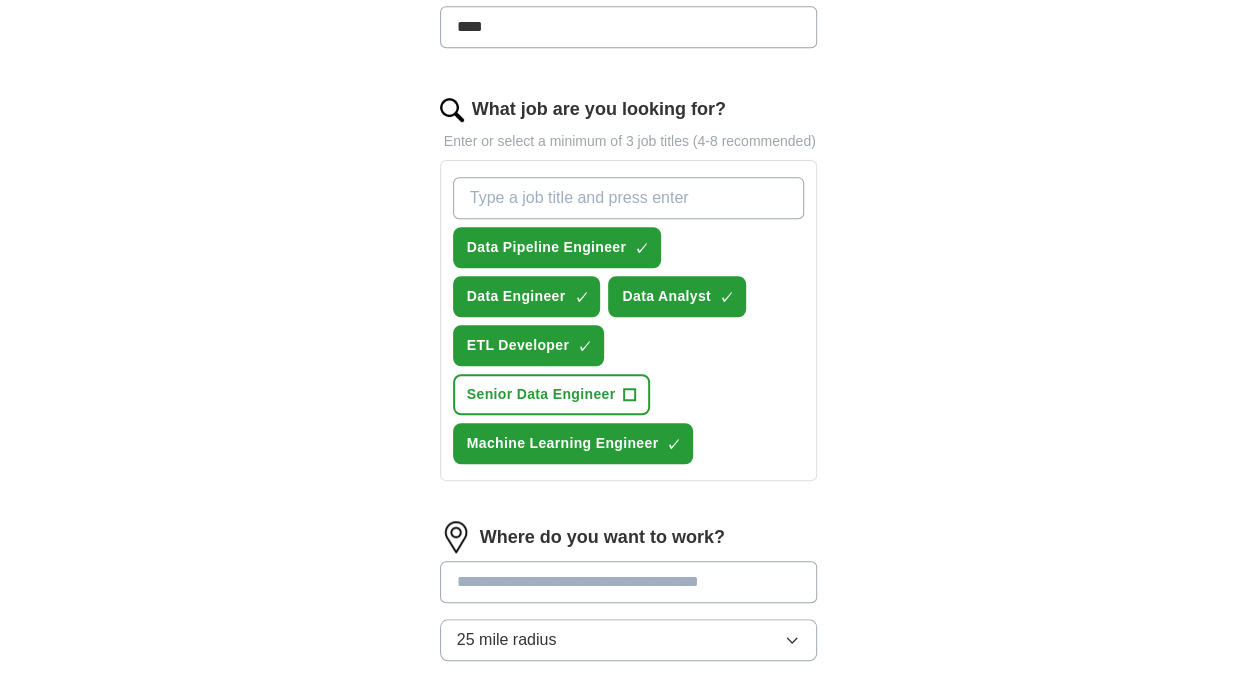 click on "What job are you looking for?" at bounding box center (629, 198) 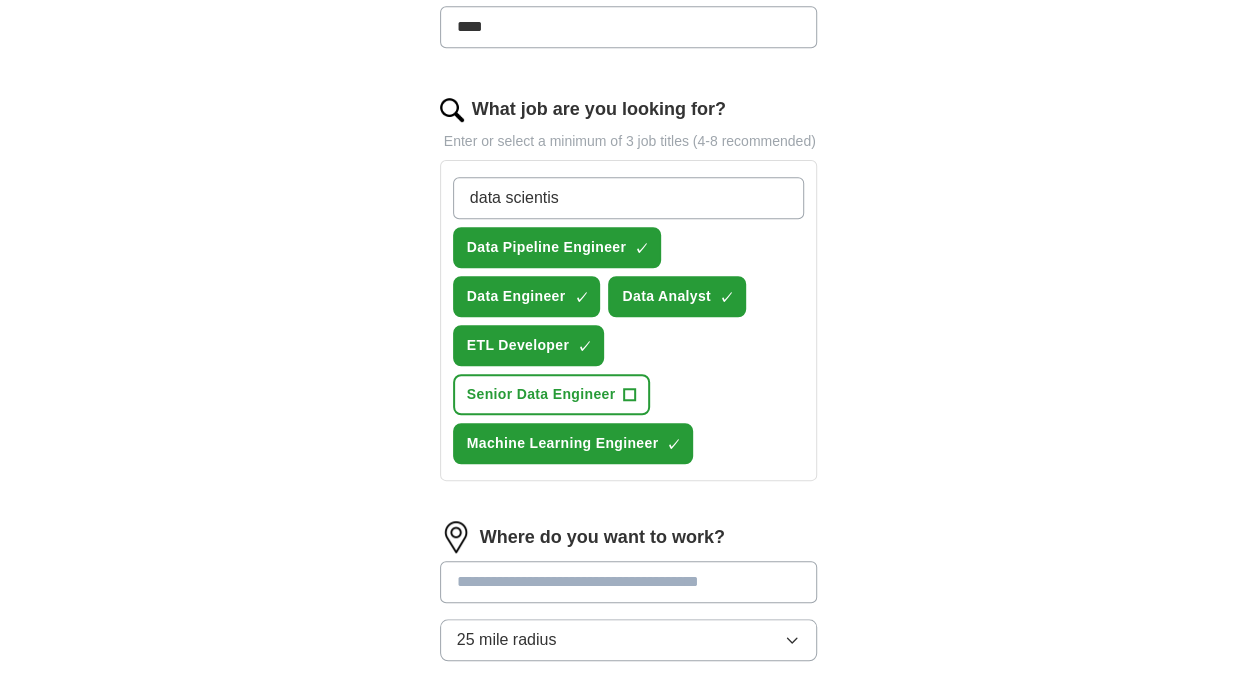 type on "data scientist" 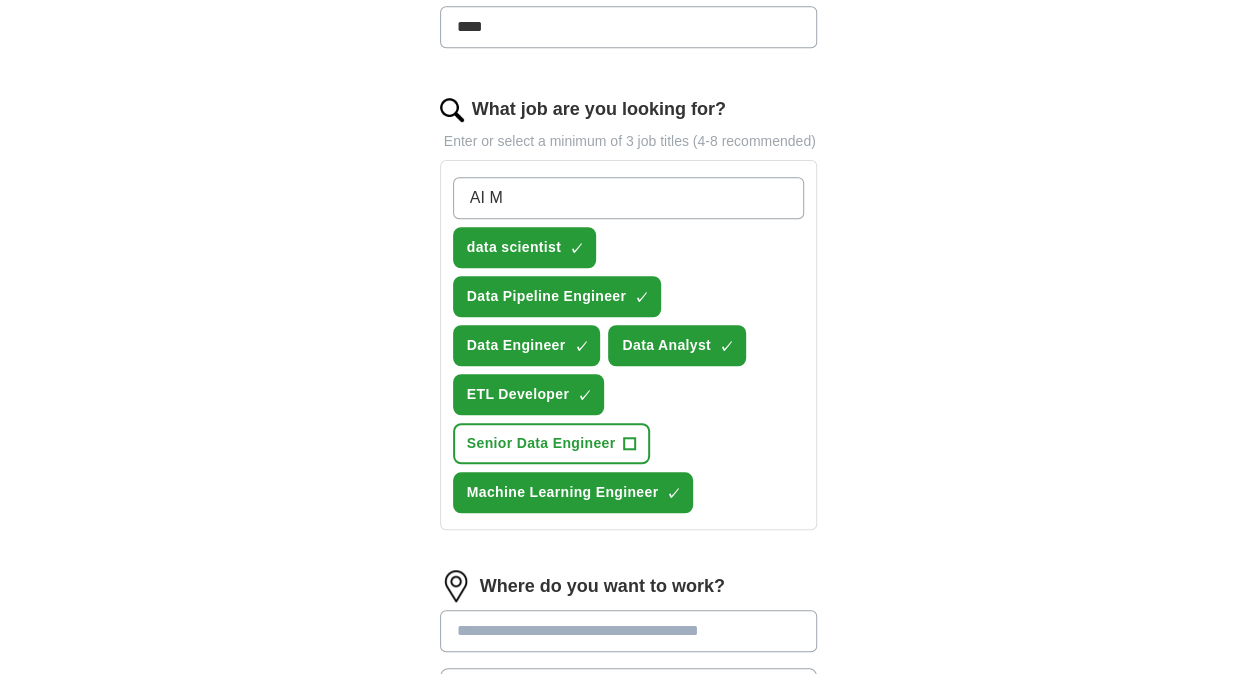 type on "AI ML" 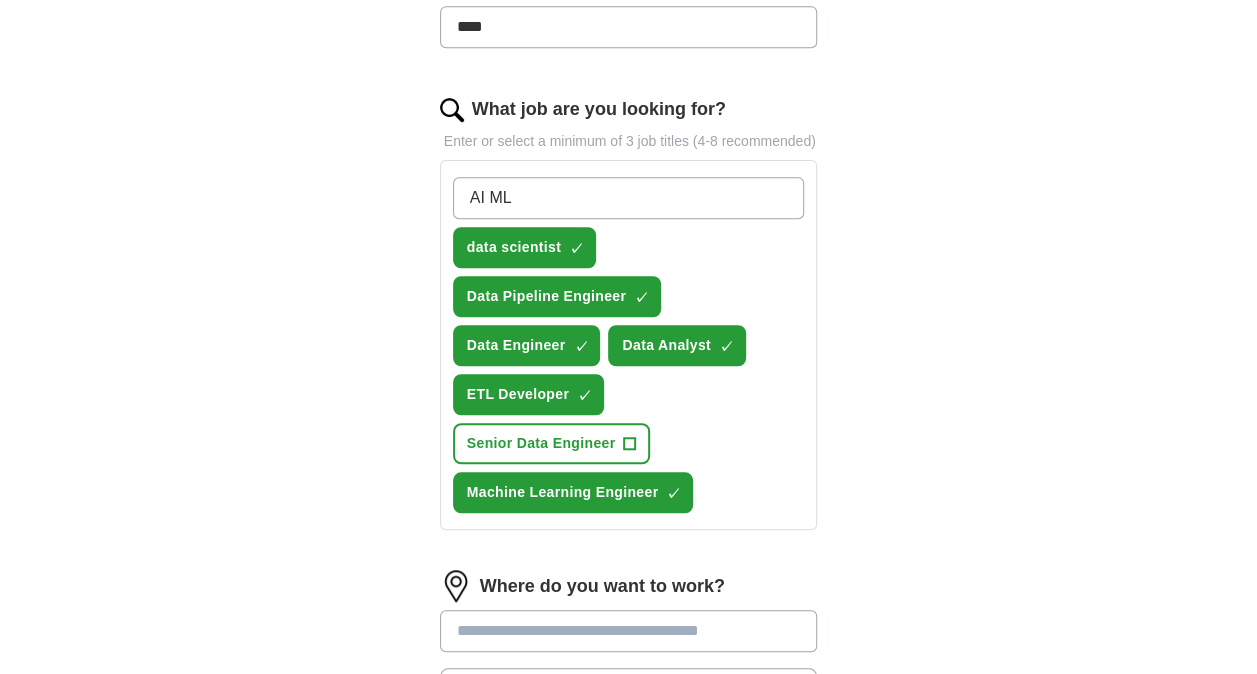 type 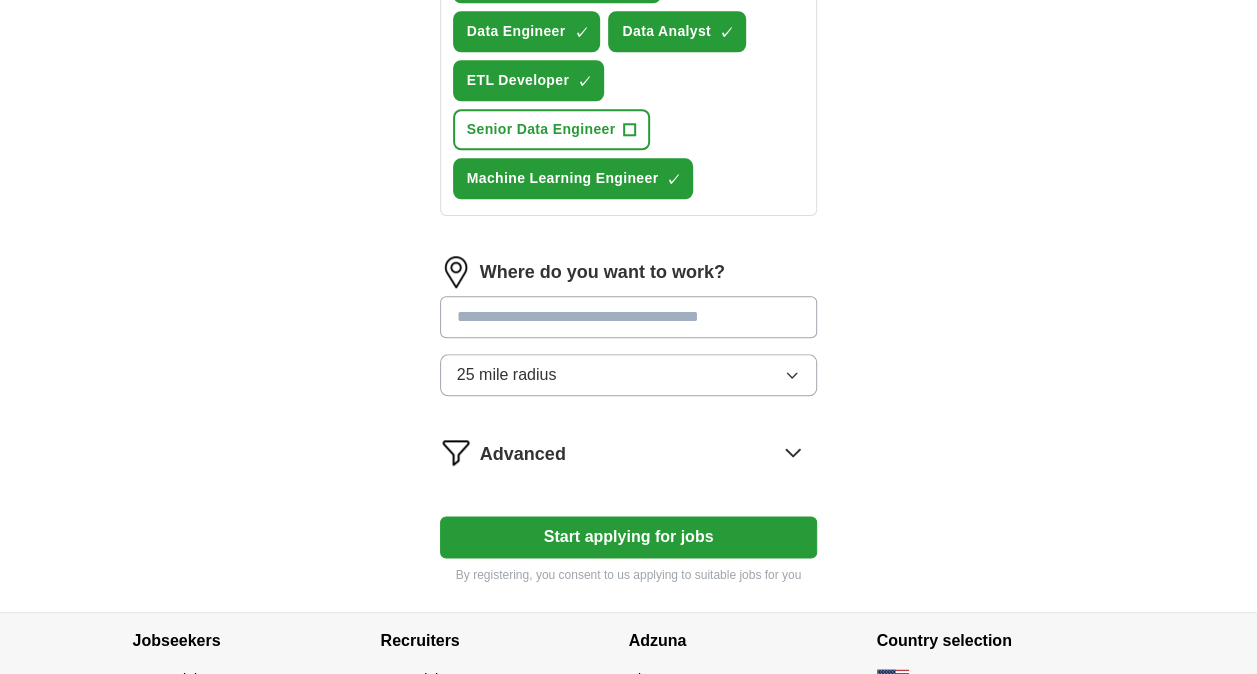scroll, scrollTop: 976, scrollLeft: 0, axis: vertical 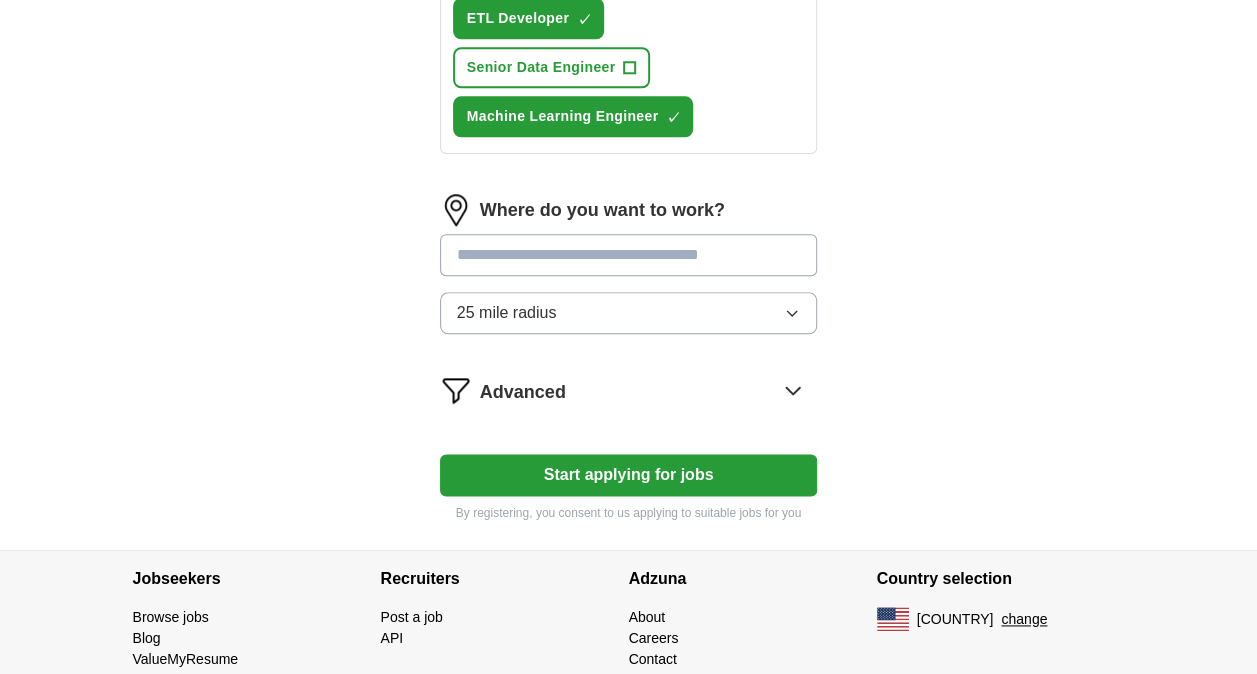 click at bounding box center [629, 255] 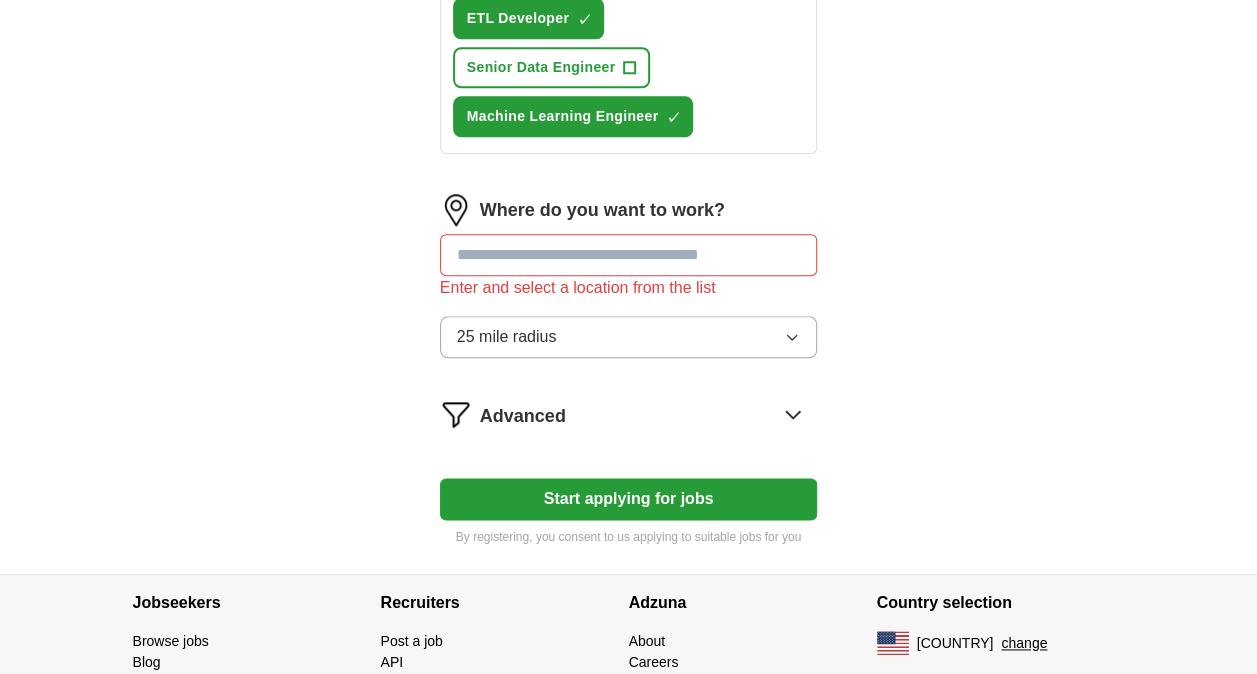 click at bounding box center (629, 255) 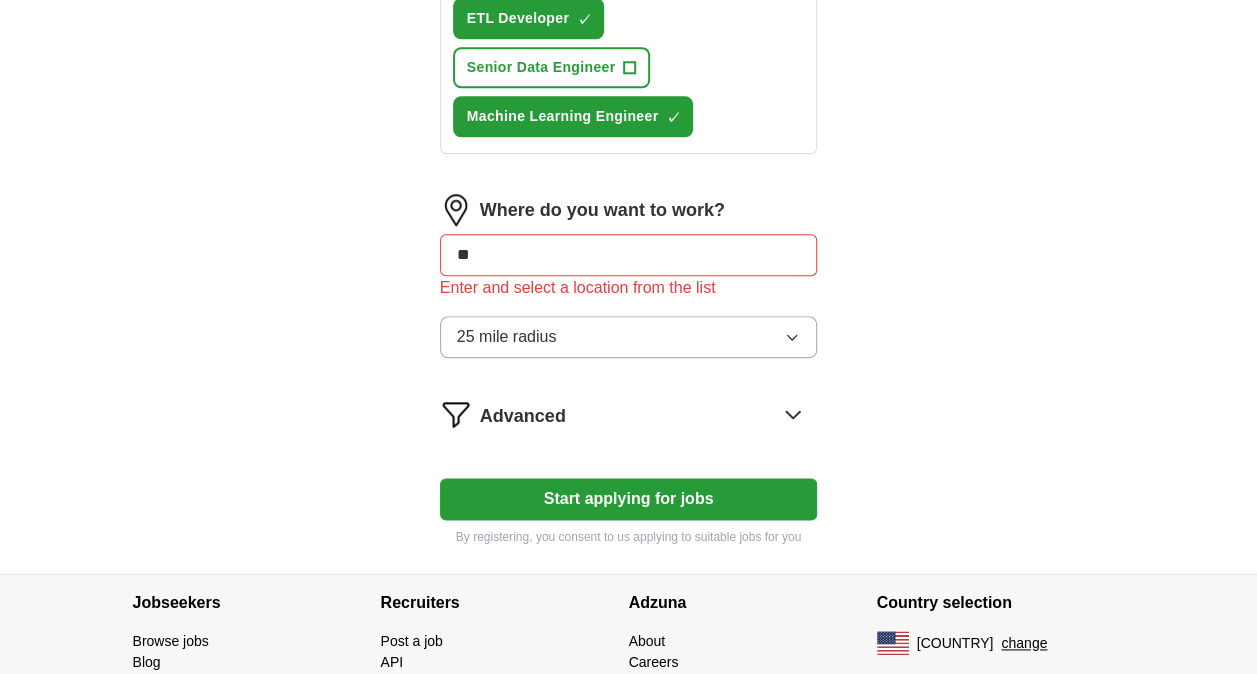 type on "***" 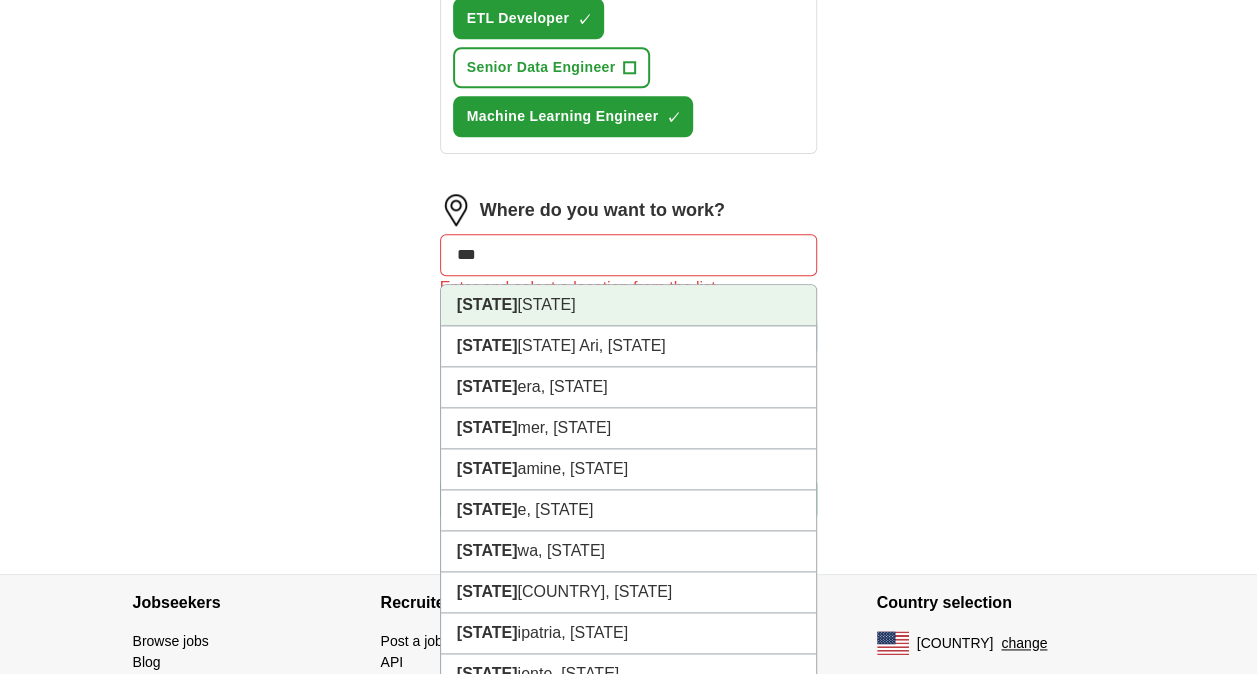 click on "[STATE]" at bounding box center [629, 305] 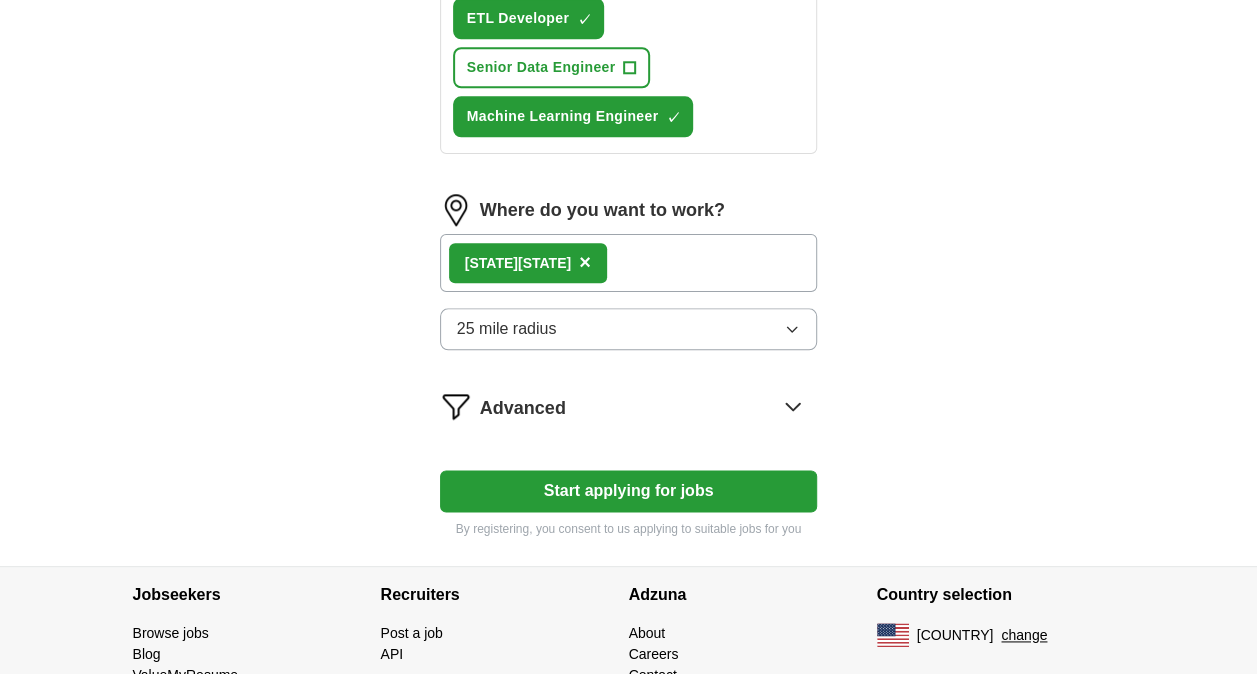 click on "25 mile radius" at bounding box center (629, 329) 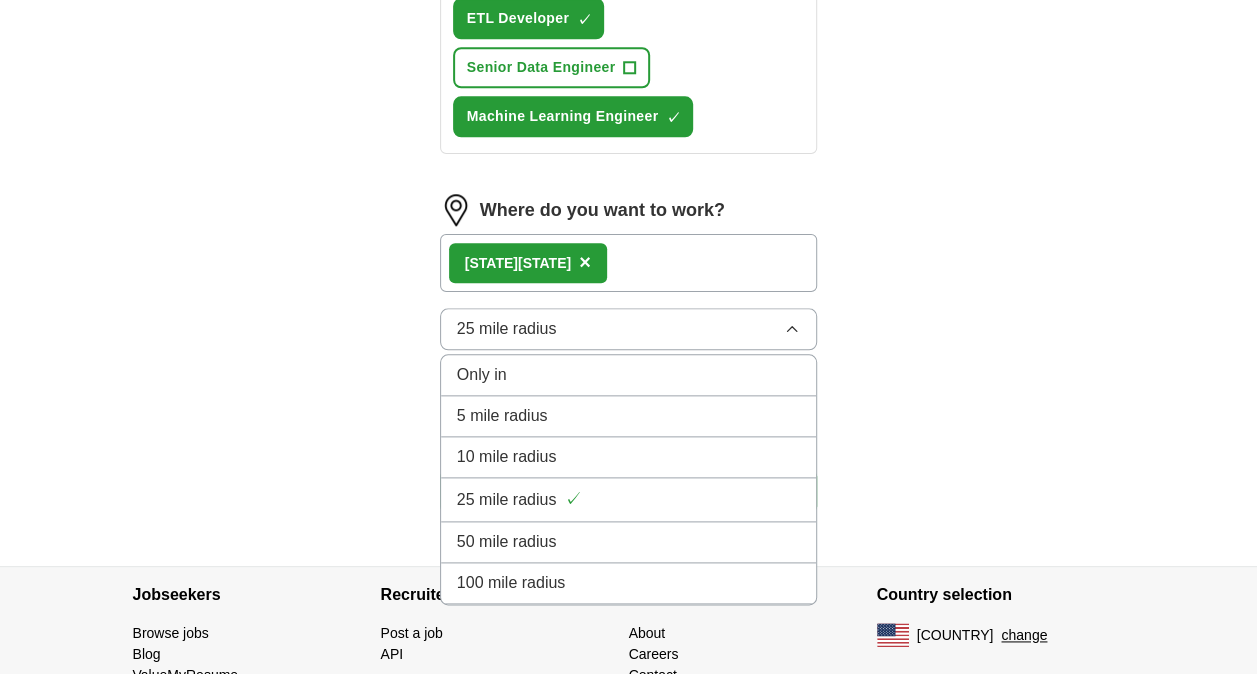 click on "100 mile radius" at bounding box center (629, 583) 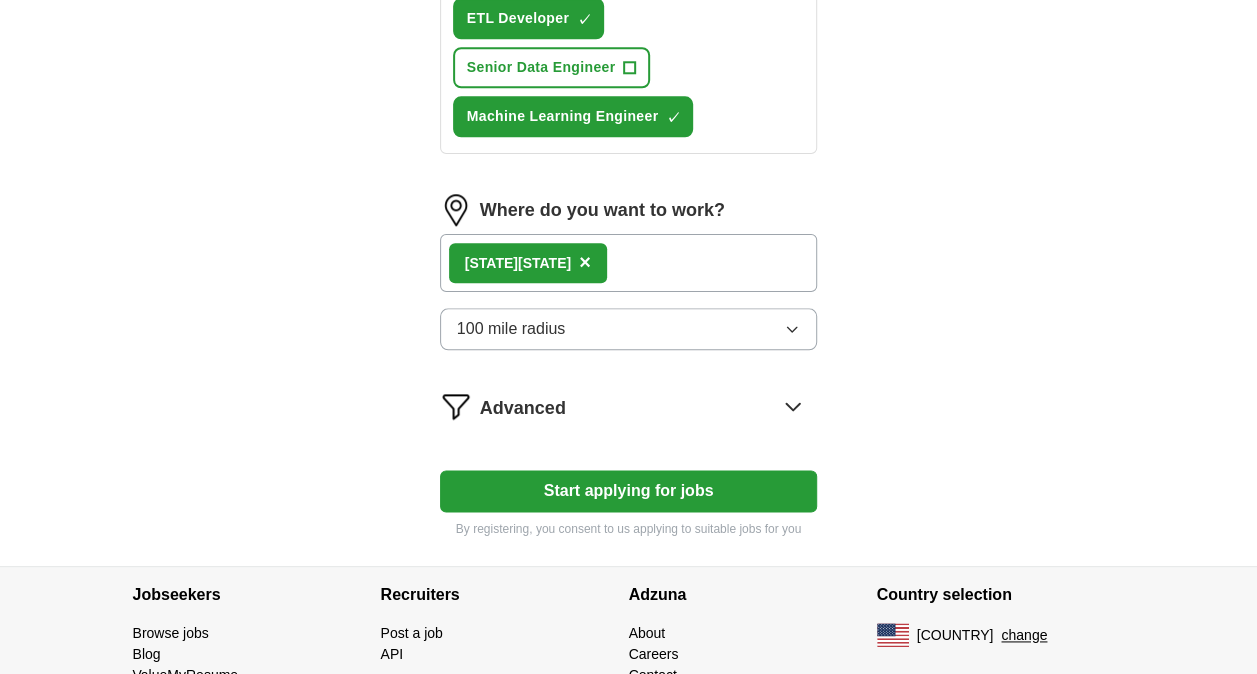 click on "[STATE] ×" at bounding box center (629, 263) 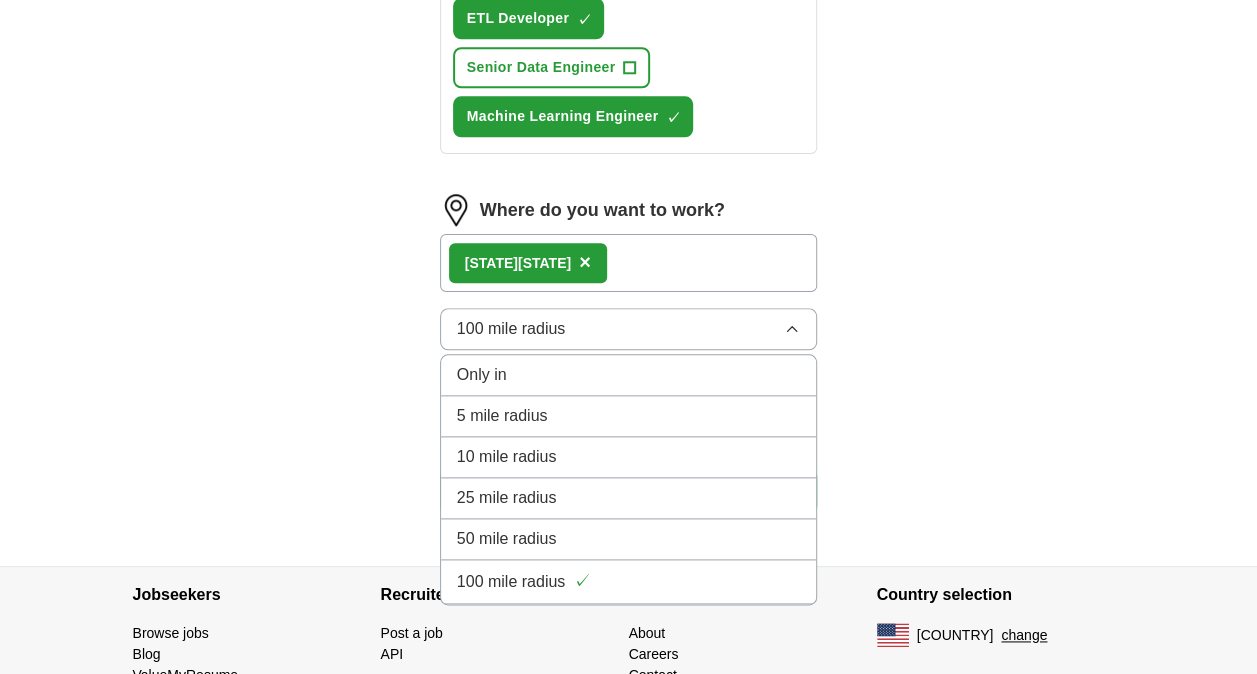 click on "50 mile radius" at bounding box center [629, 539] 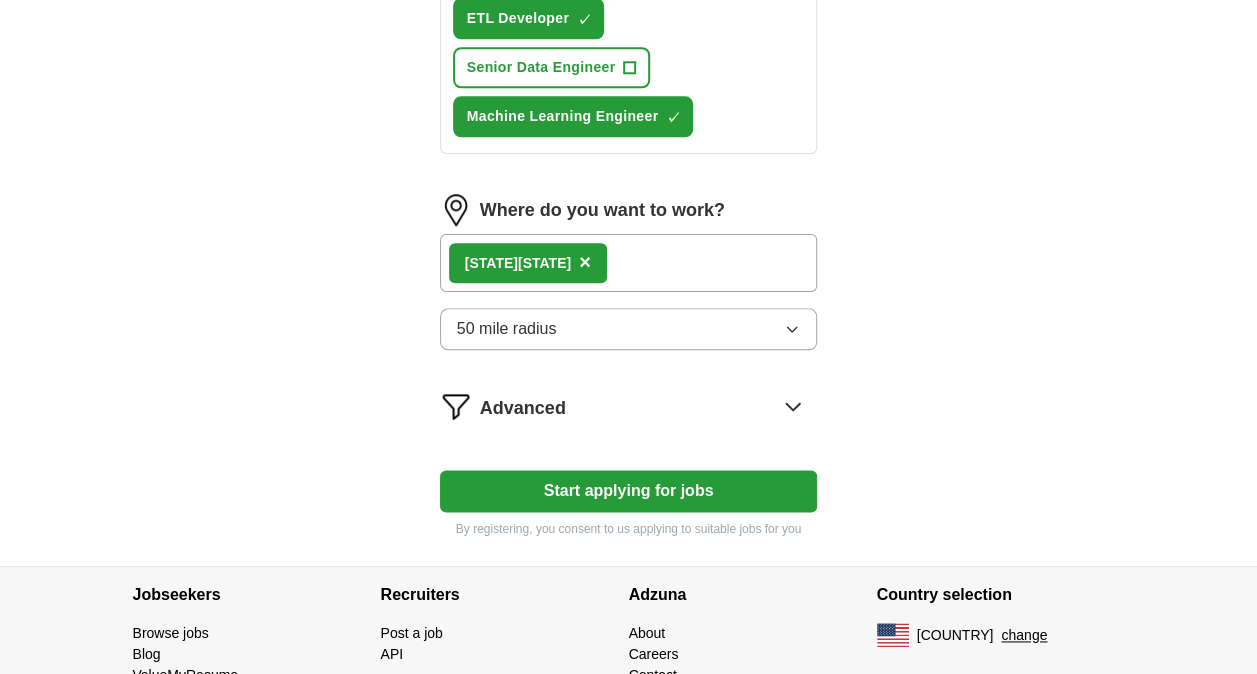 click on "[STATE] ×" at bounding box center [629, 263] 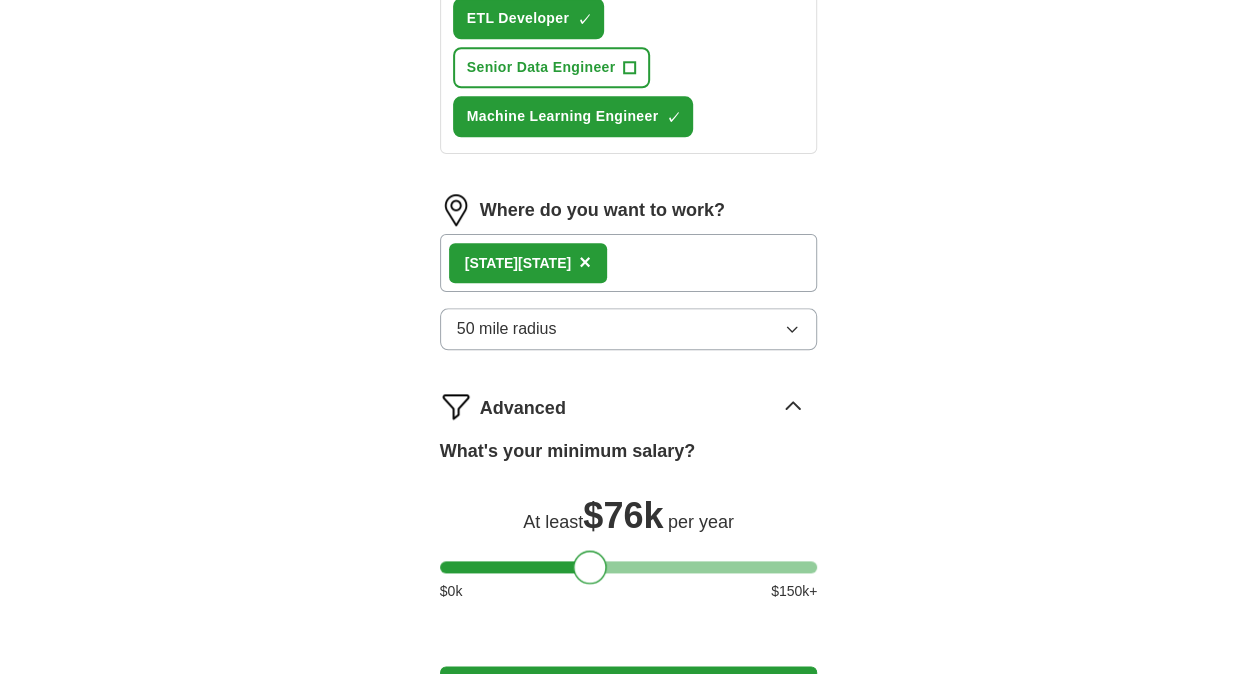 drag, startPoint x: 456, startPoint y: 488, endPoint x: 589, endPoint y: 490, distance: 133.01503 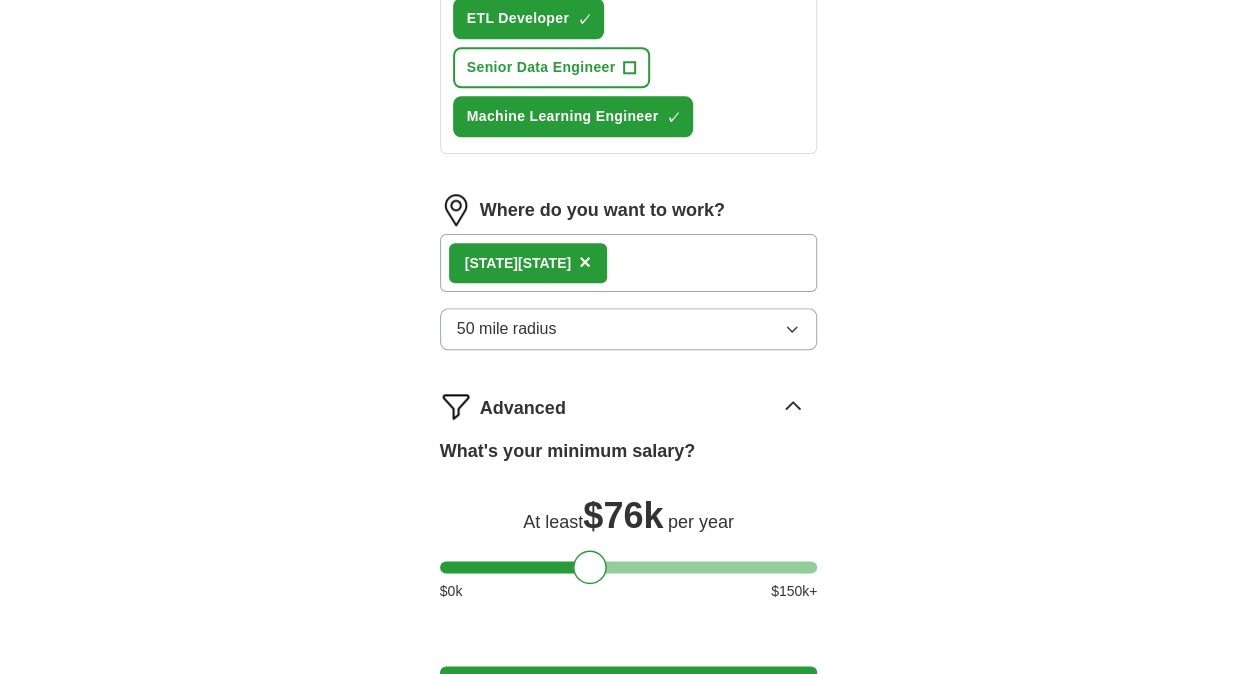 click on "Start applying for jobs" at bounding box center (629, 687) 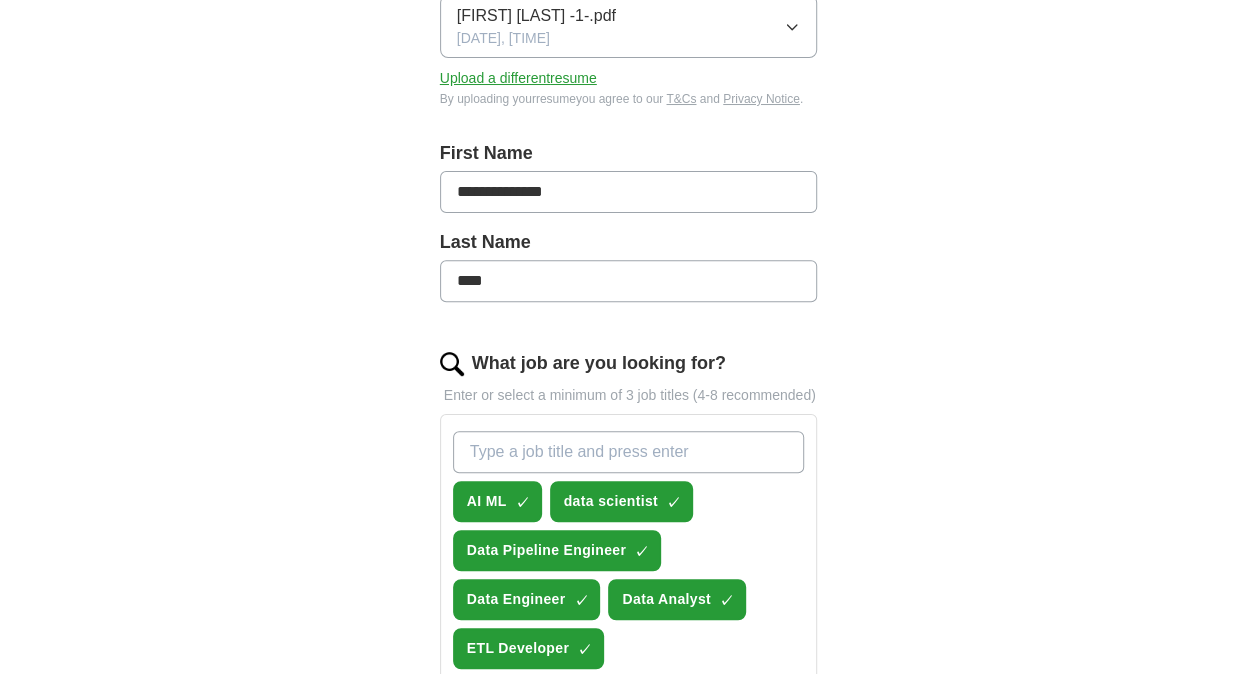 scroll, scrollTop: 0, scrollLeft: 0, axis: both 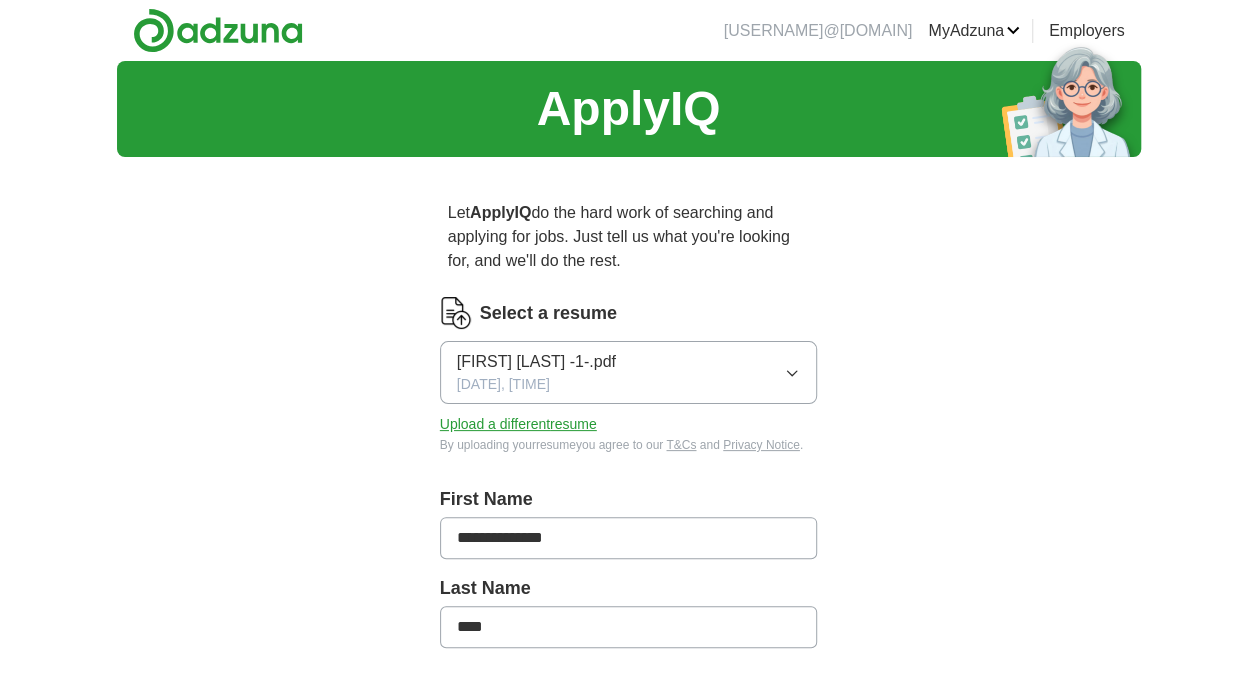 select on "**" 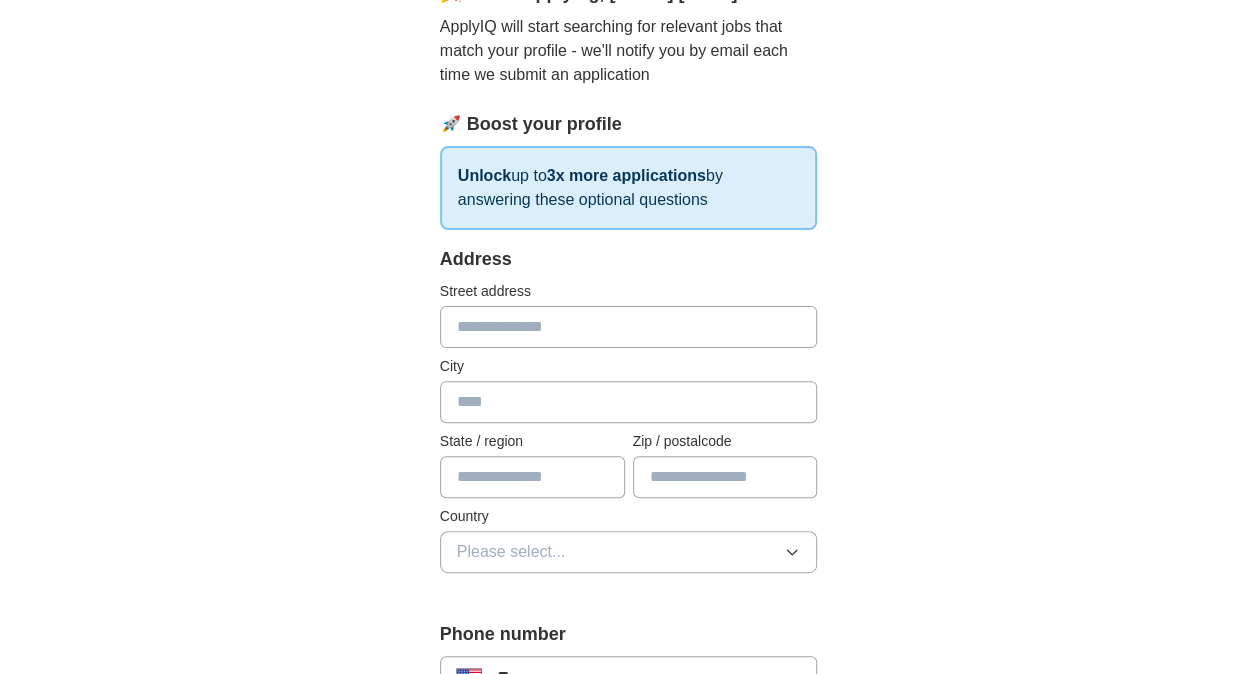 scroll, scrollTop: 0, scrollLeft: 0, axis: both 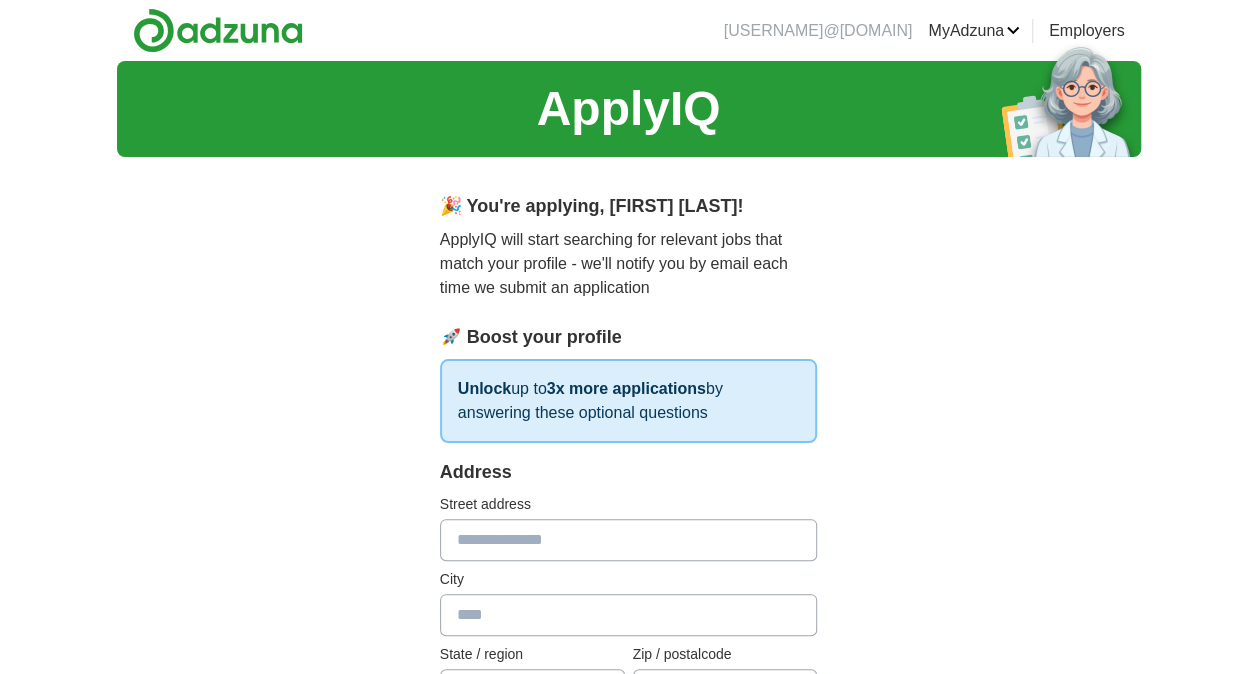 click at bounding box center (629, 540) 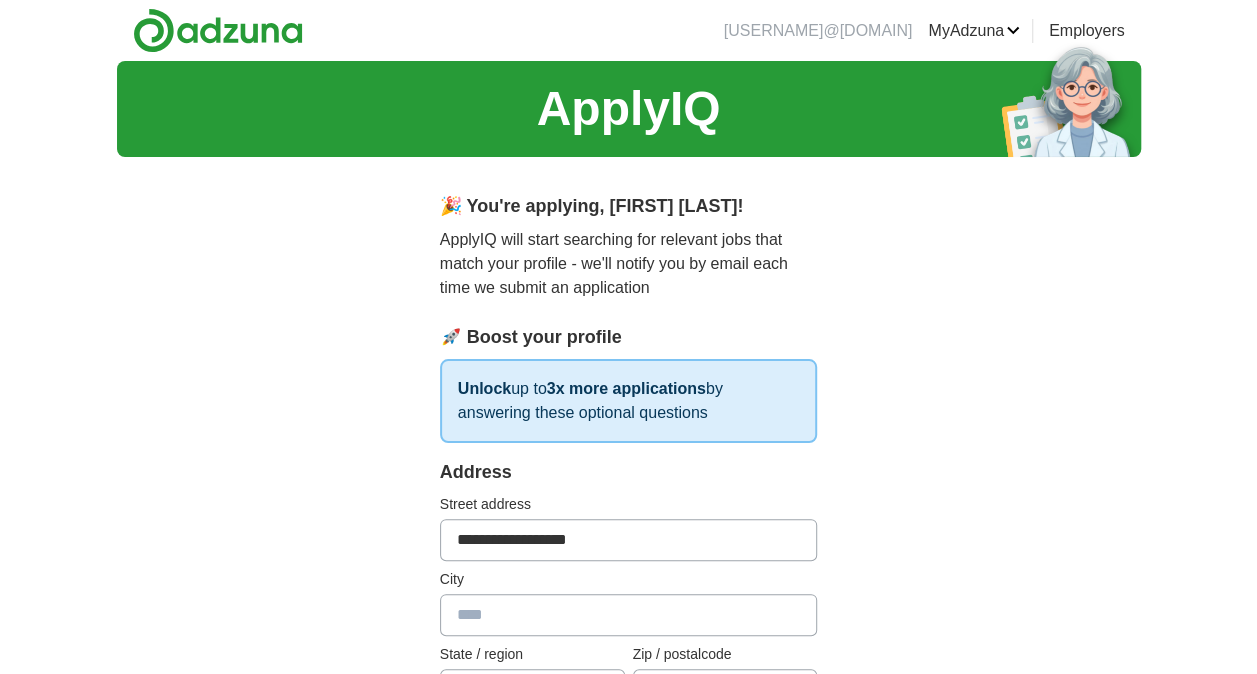 type on "******" 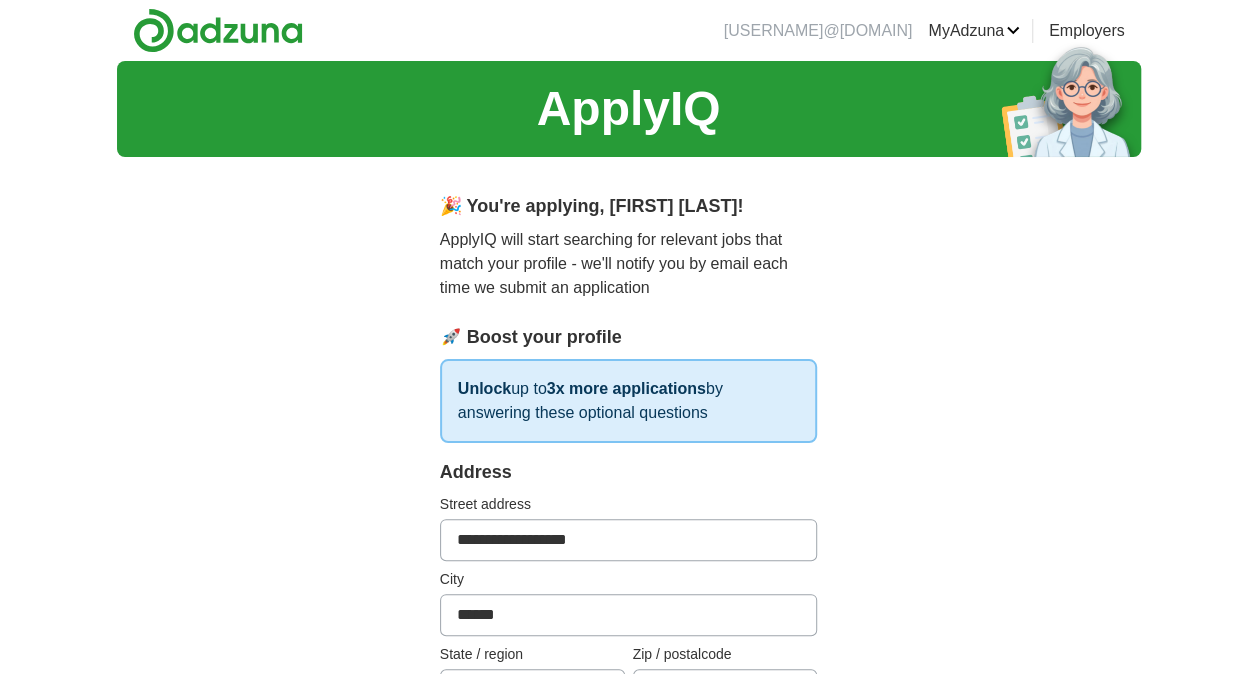 type on "*****" 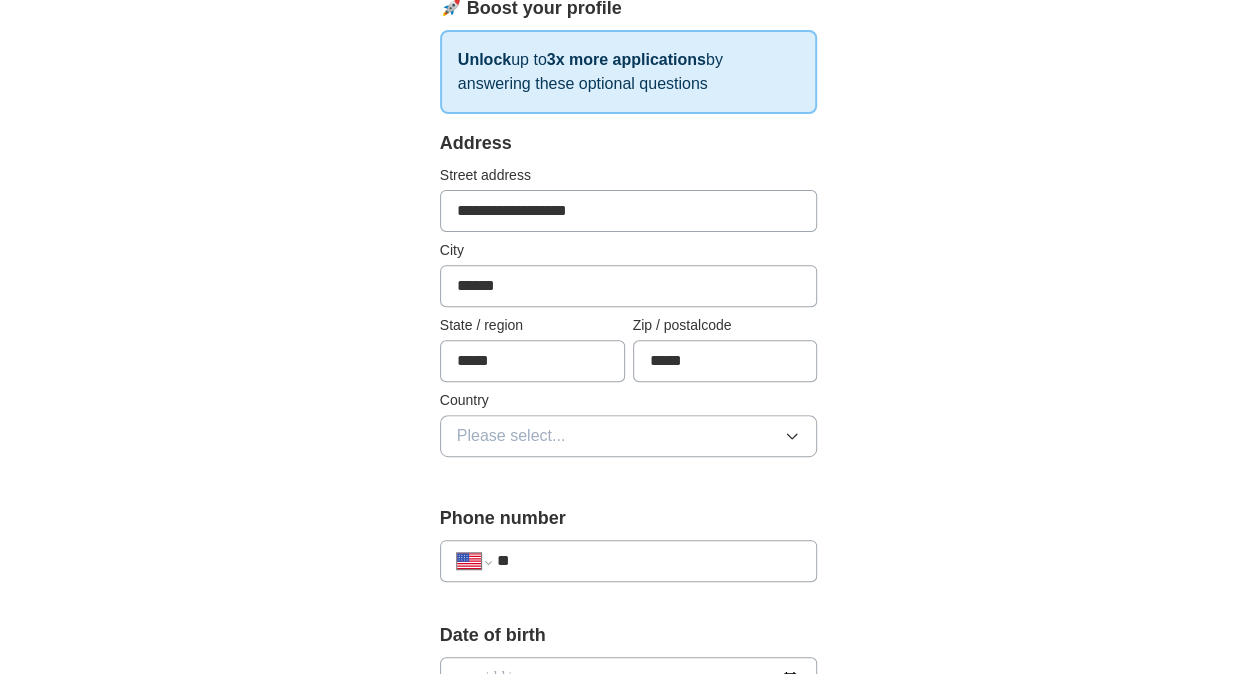 scroll, scrollTop: 500, scrollLeft: 0, axis: vertical 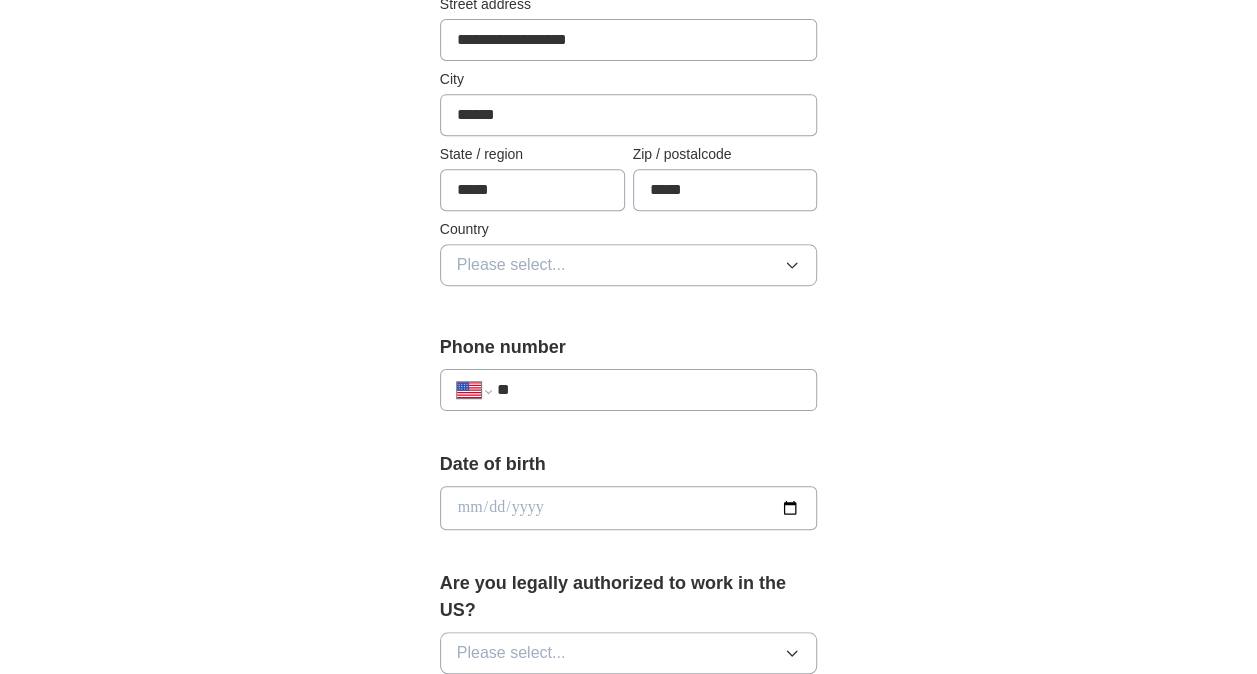 click on "**" at bounding box center [649, 390] 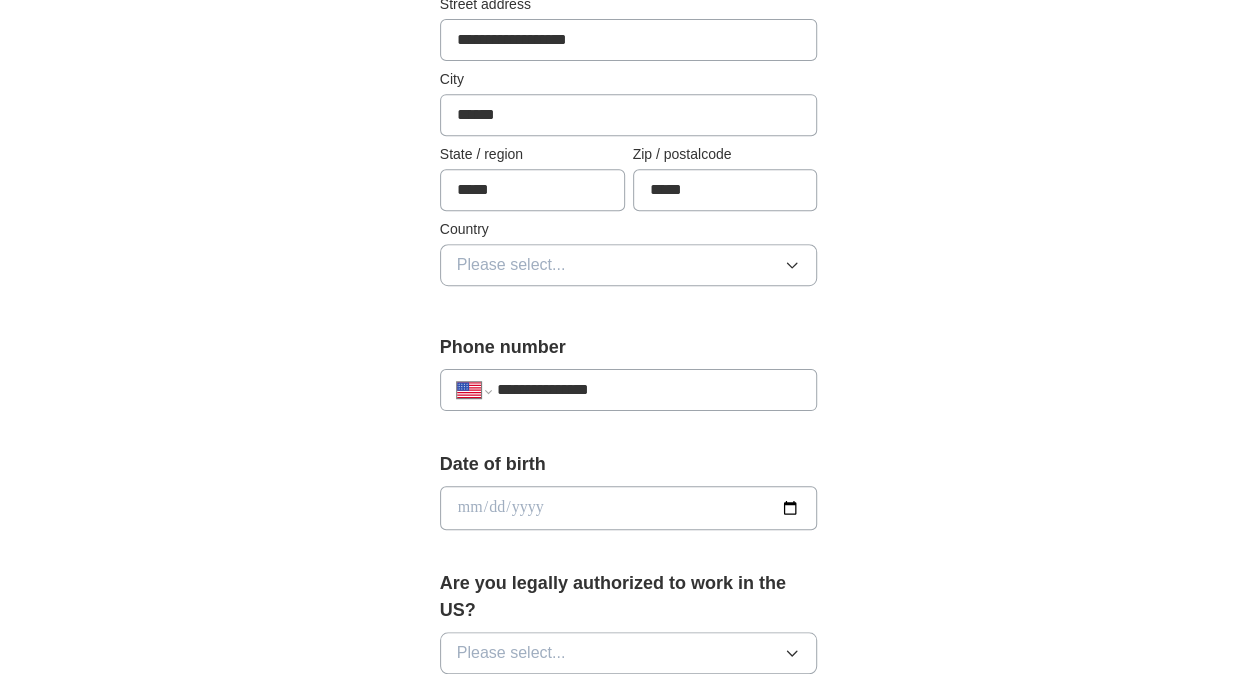 type on "**********" 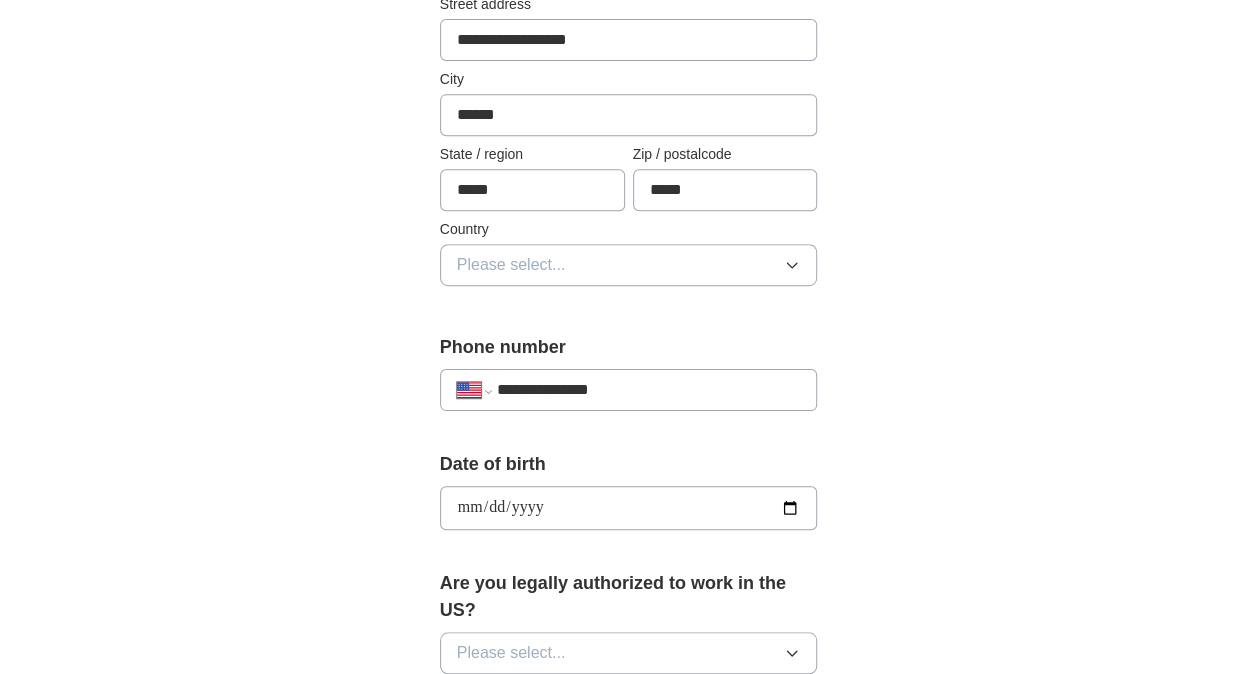 type on "**********" 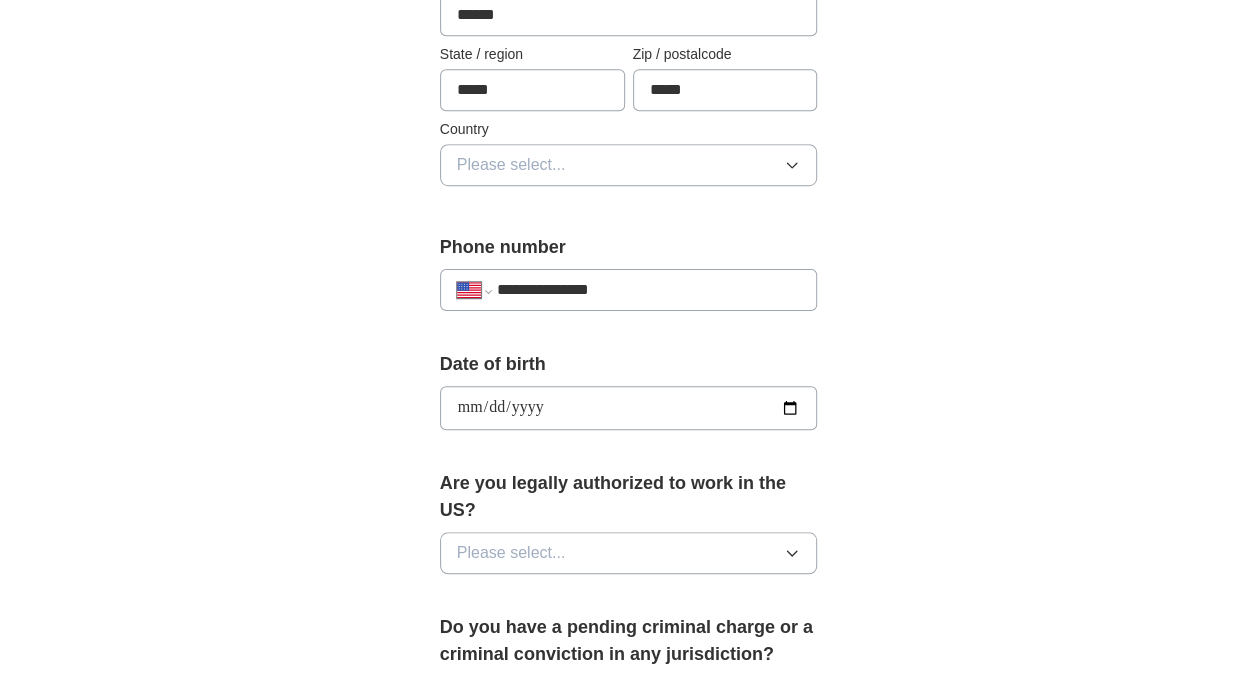 scroll, scrollTop: 700, scrollLeft: 0, axis: vertical 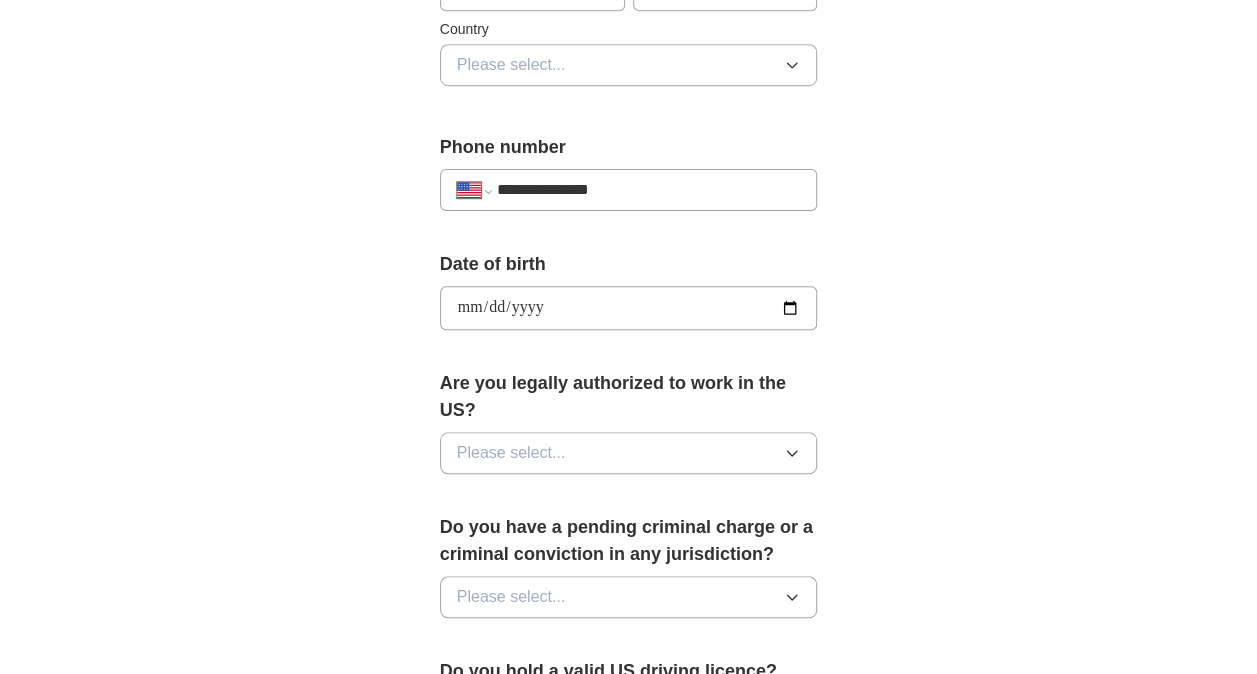 click on "Please select..." at bounding box center [629, 453] 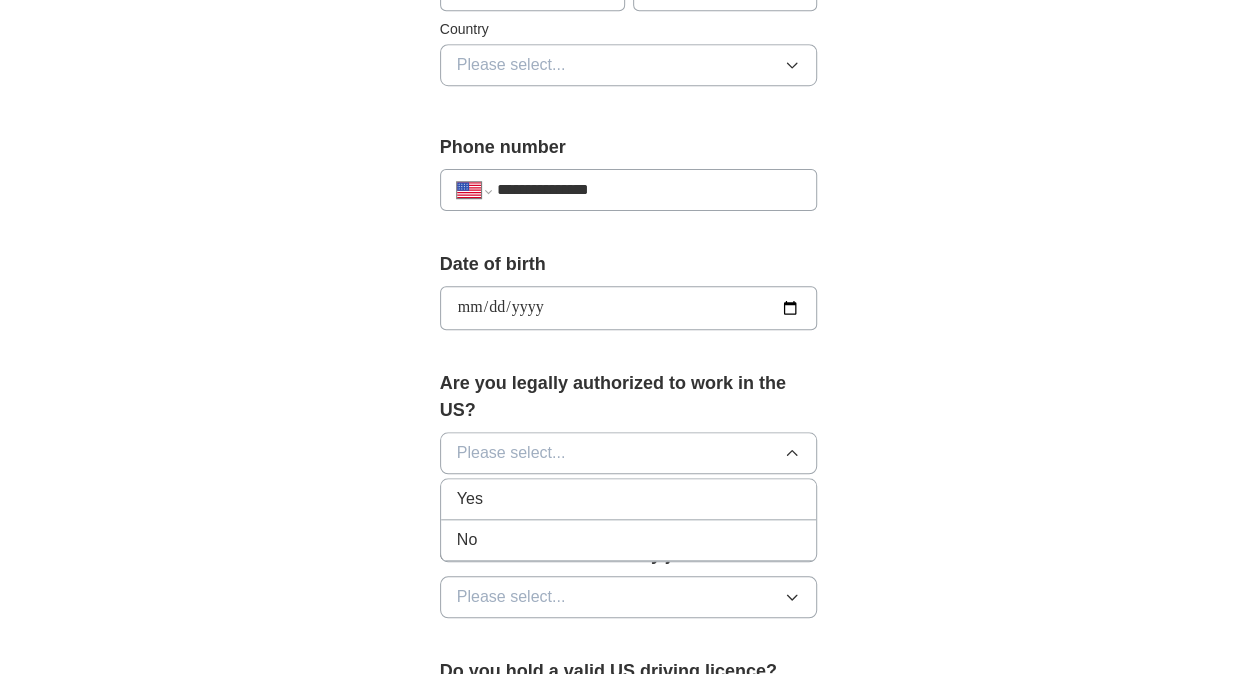 click on "Yes" at bounding box center (629, 499) 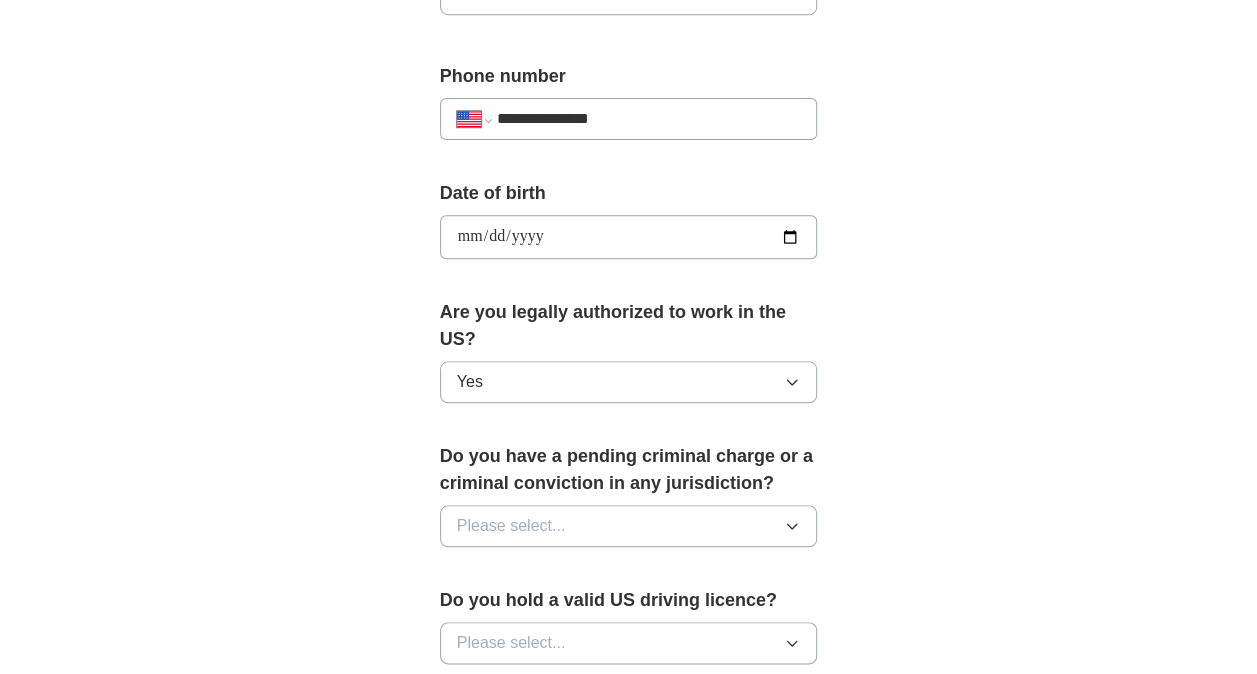 scroll, scrollTop: 800, scrollLeft: 0, axis: vertical 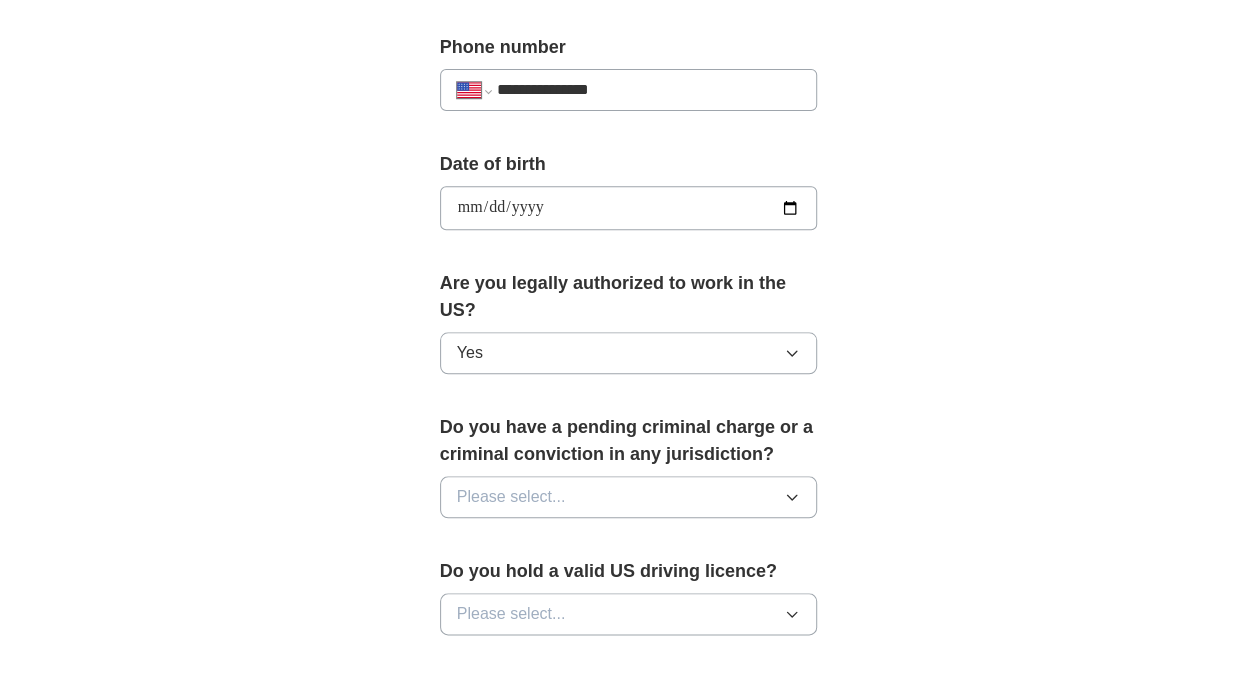 click on "Please select..." at bounding box center [629, 497] 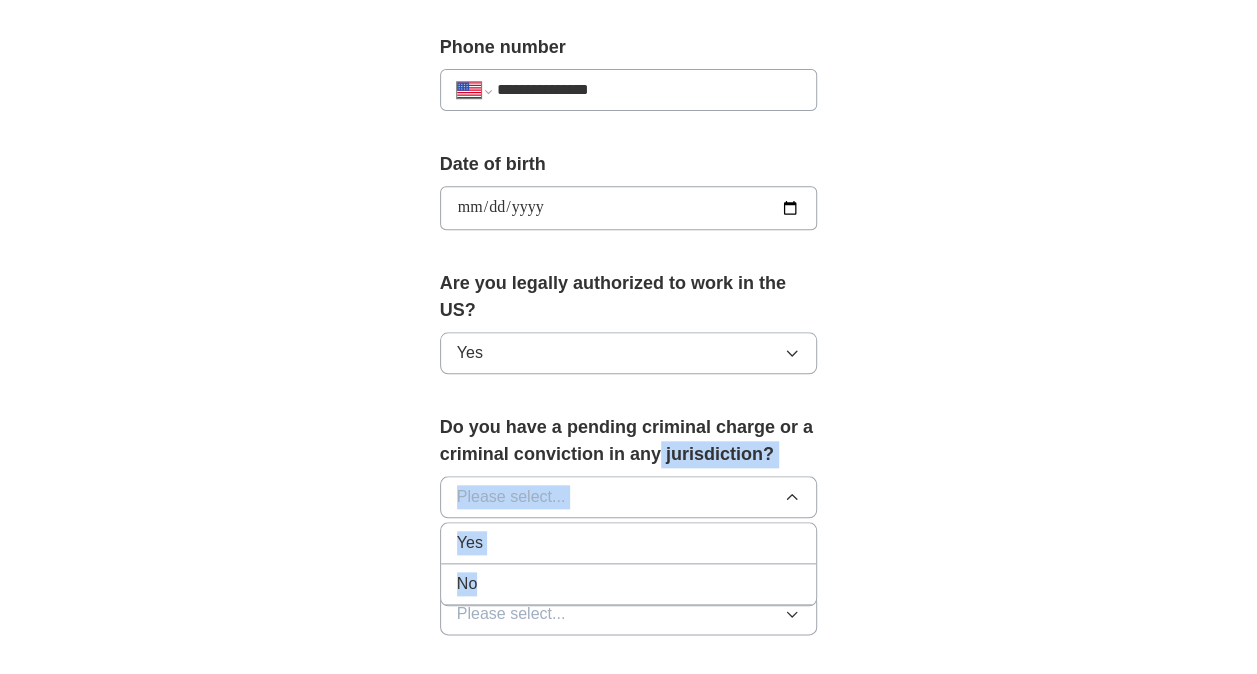 drag, startPoint x: 586, startPoint y: 556, endPoint x: 662, endPoint y: 453, distance: 128.0039 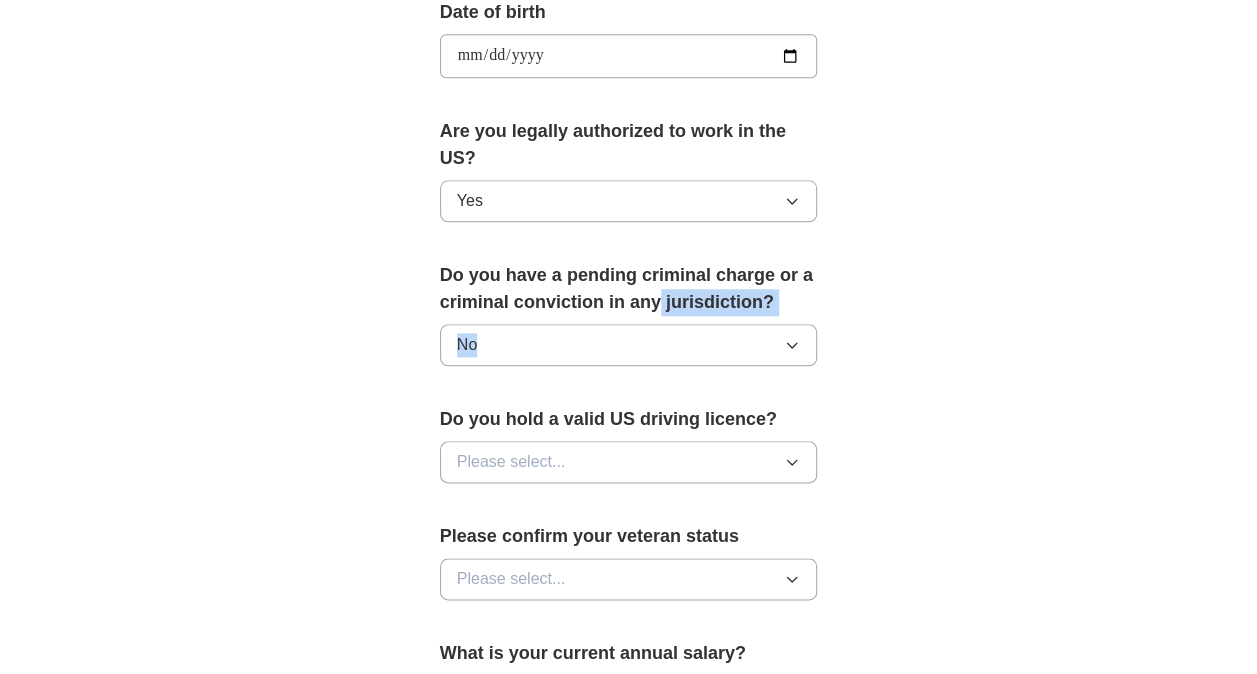 scroll, scrollTop: 1000, scrollLeft: 0, axis: vertical 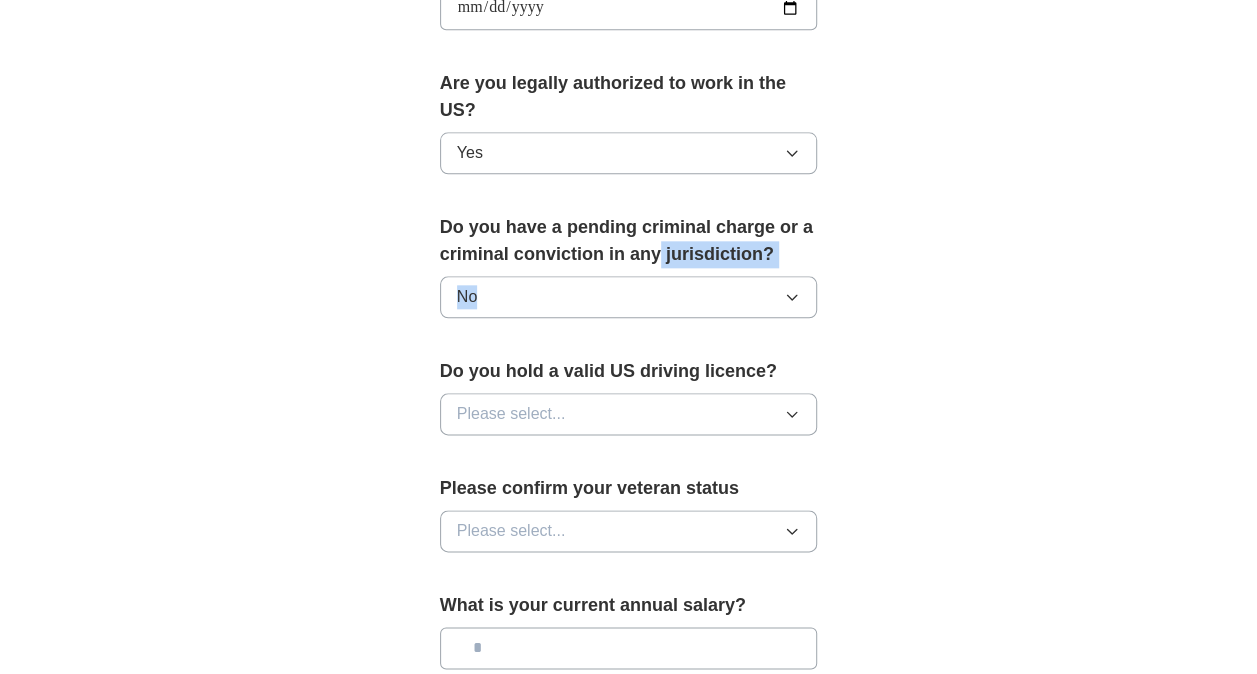 click on "Please select..." at bounding box center (629, 414) 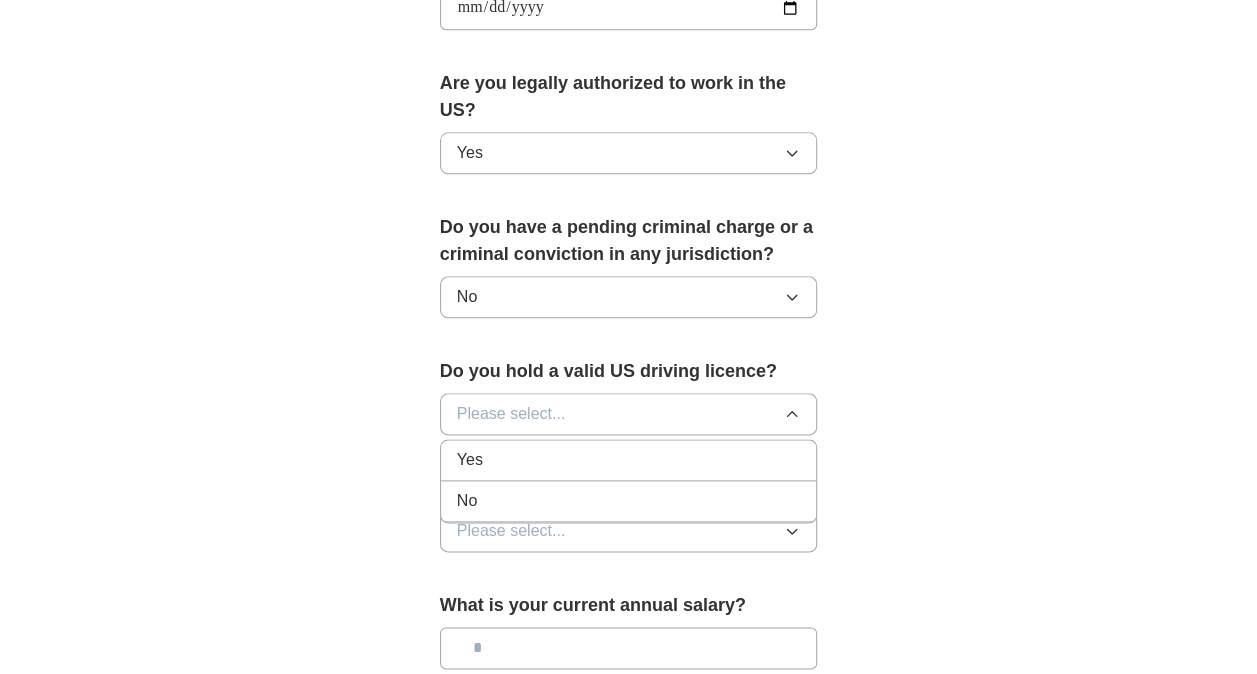 click on "Yes" at bounding box center (629, 460) 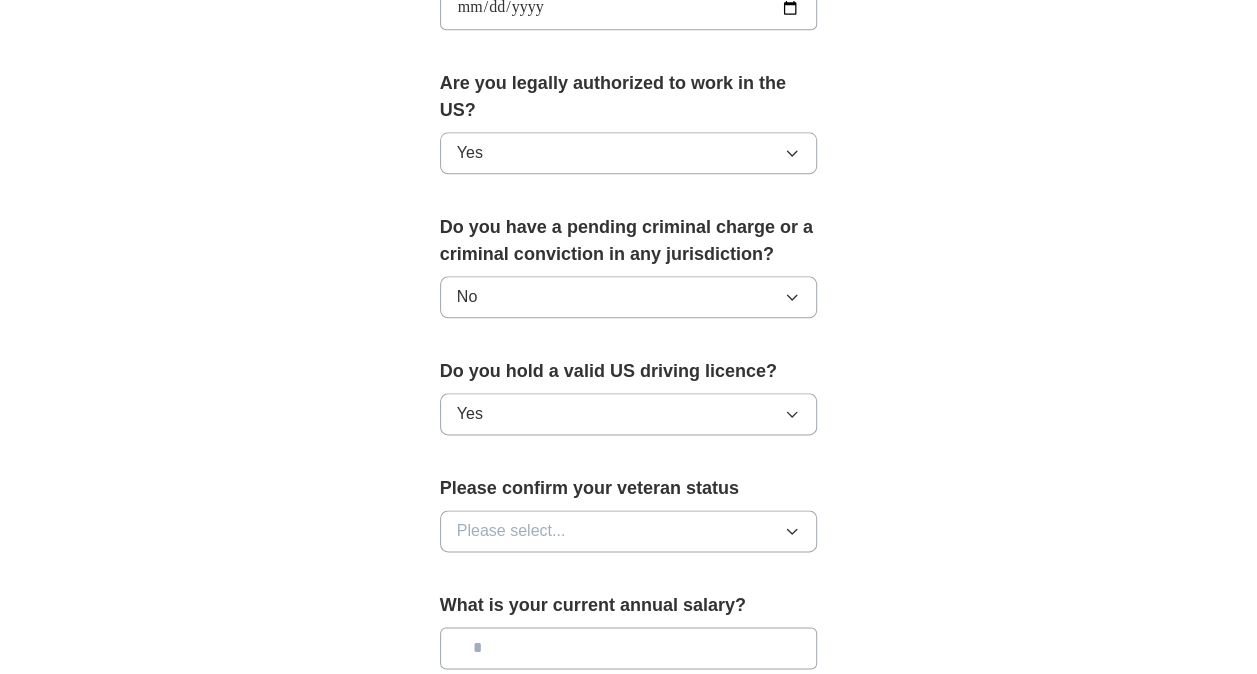 click on "Please select..." at bounding box center [629, 531] 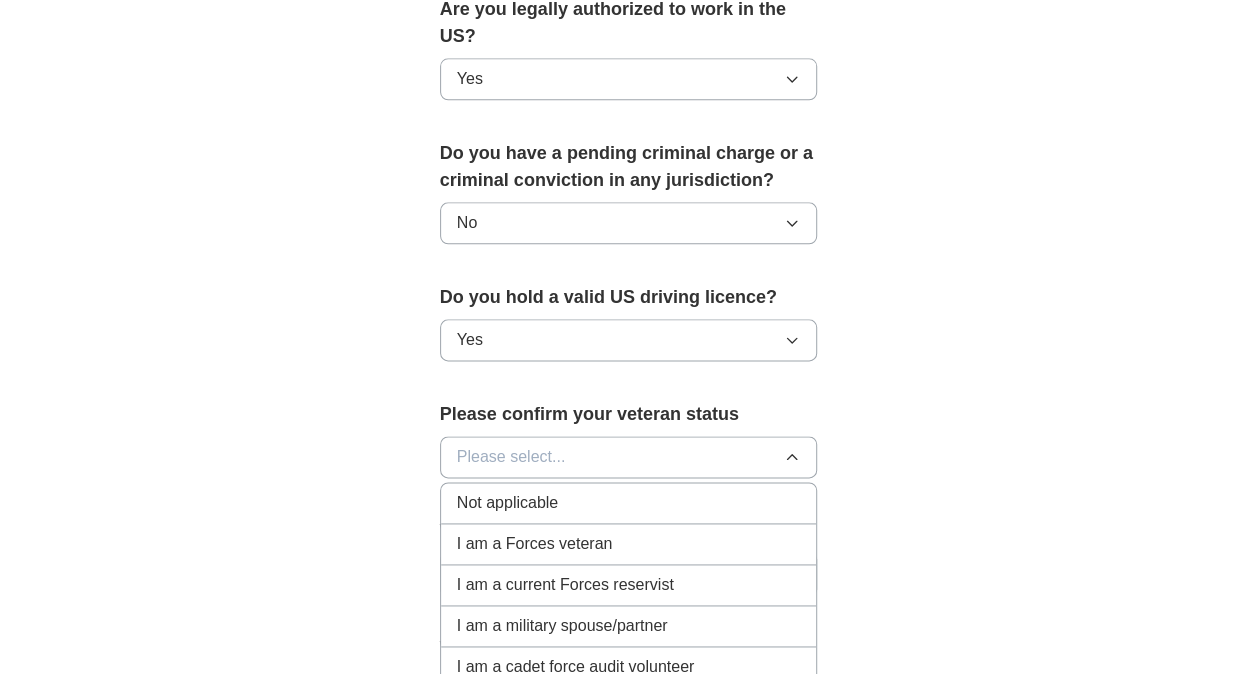 scroll, scrollTop: 1100, scrollLeft: 0, axis: vertical 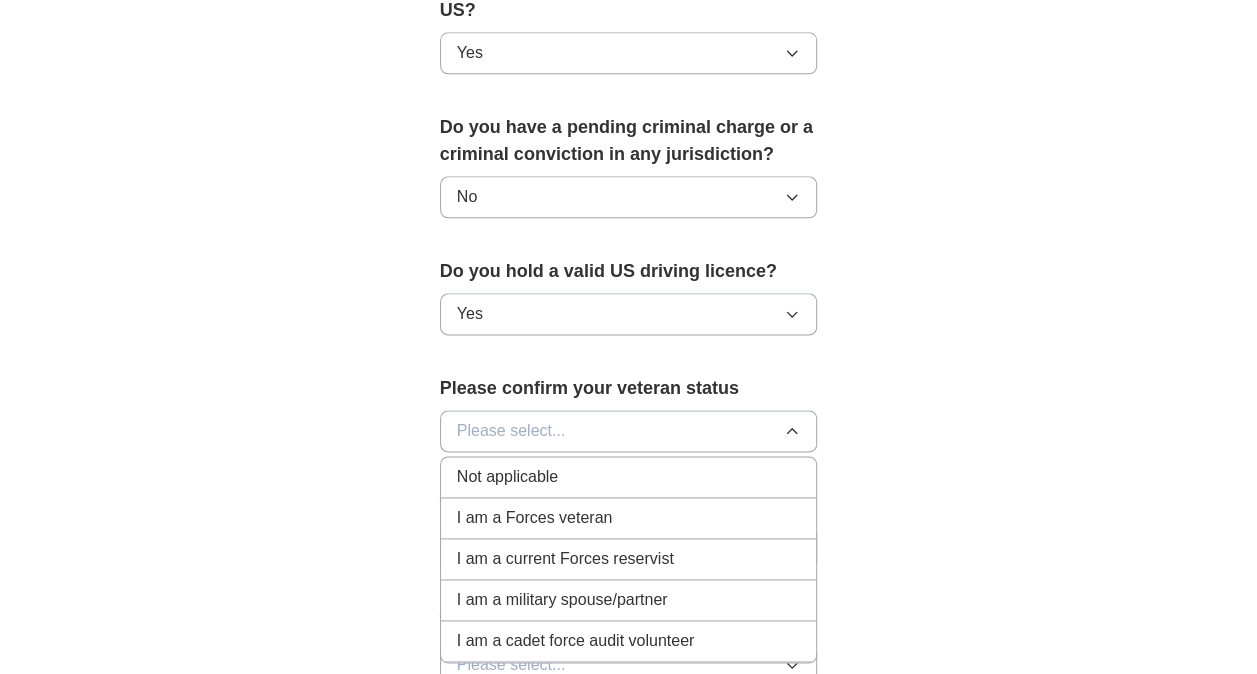 click on "Not applicable" at bounding box center [629, 477] 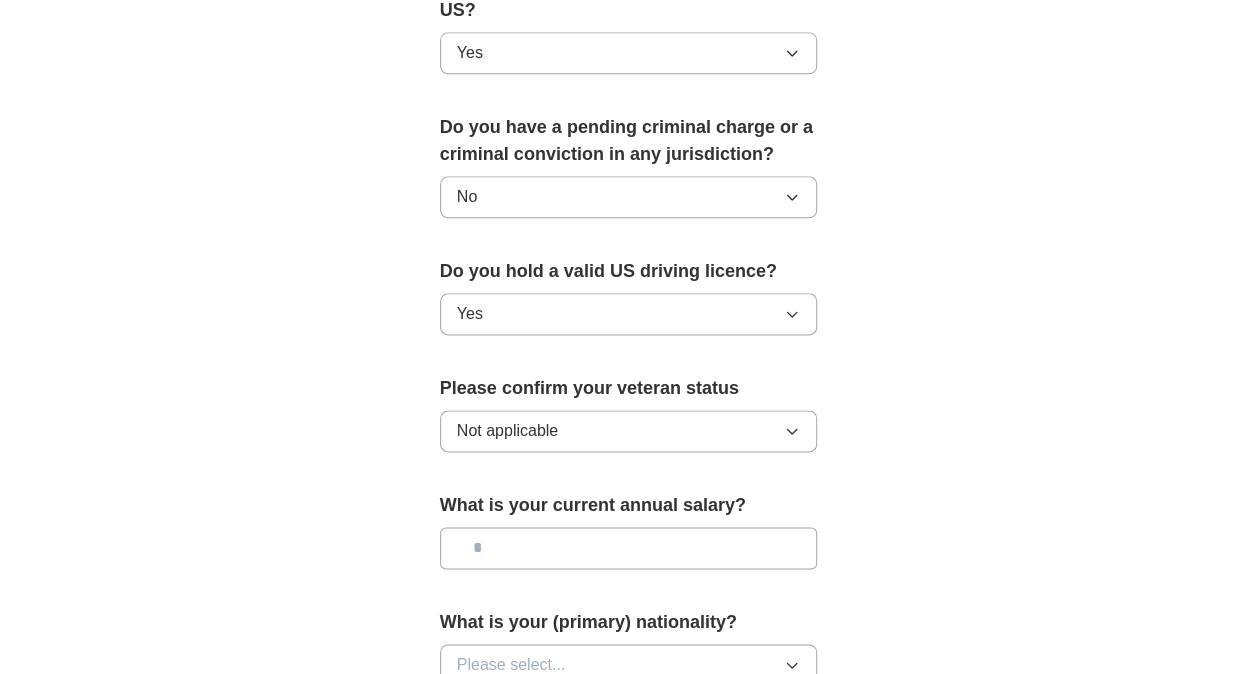 click at bounding box center (629, 548) 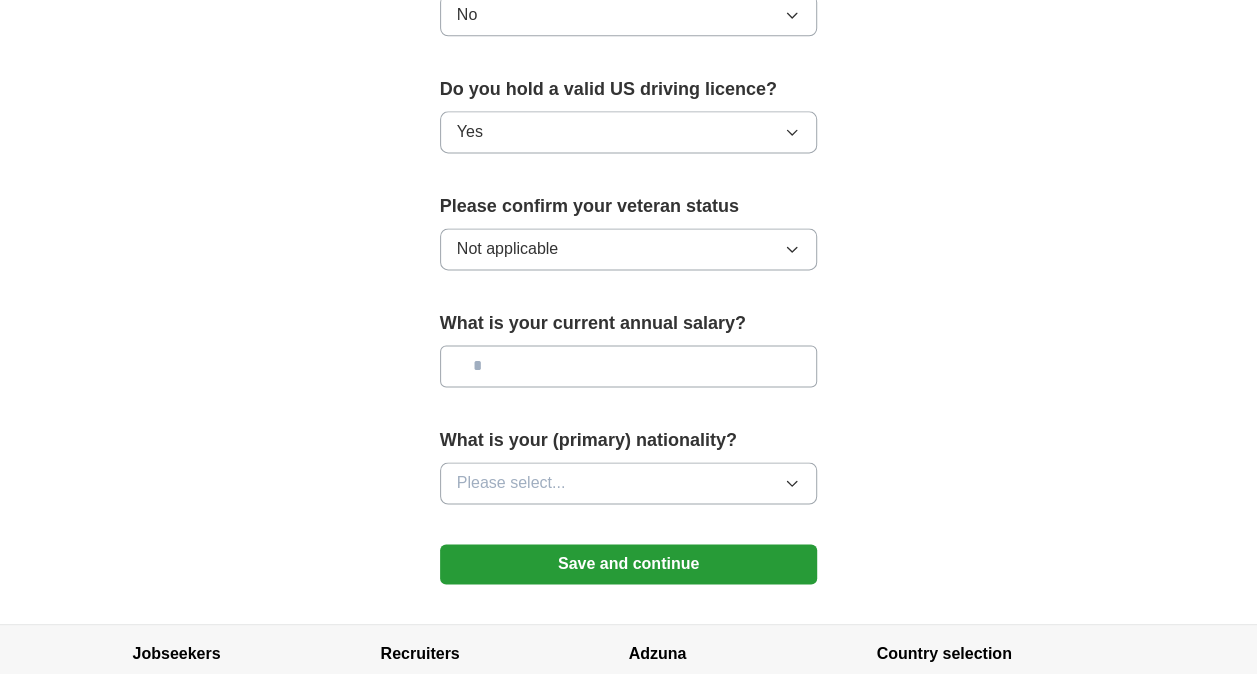 scroll, scrollTop: 1300, scrollLeft: 0, axis: vertical 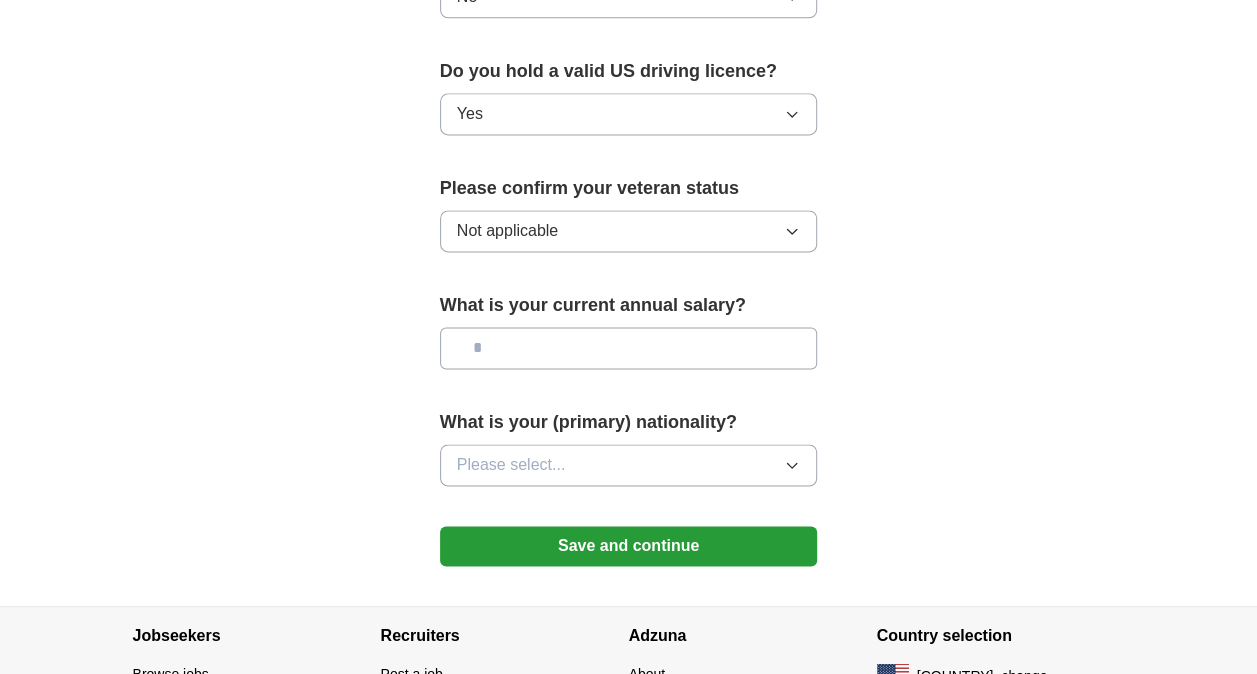 click on "Please select..." at bounding box center (629, 465) 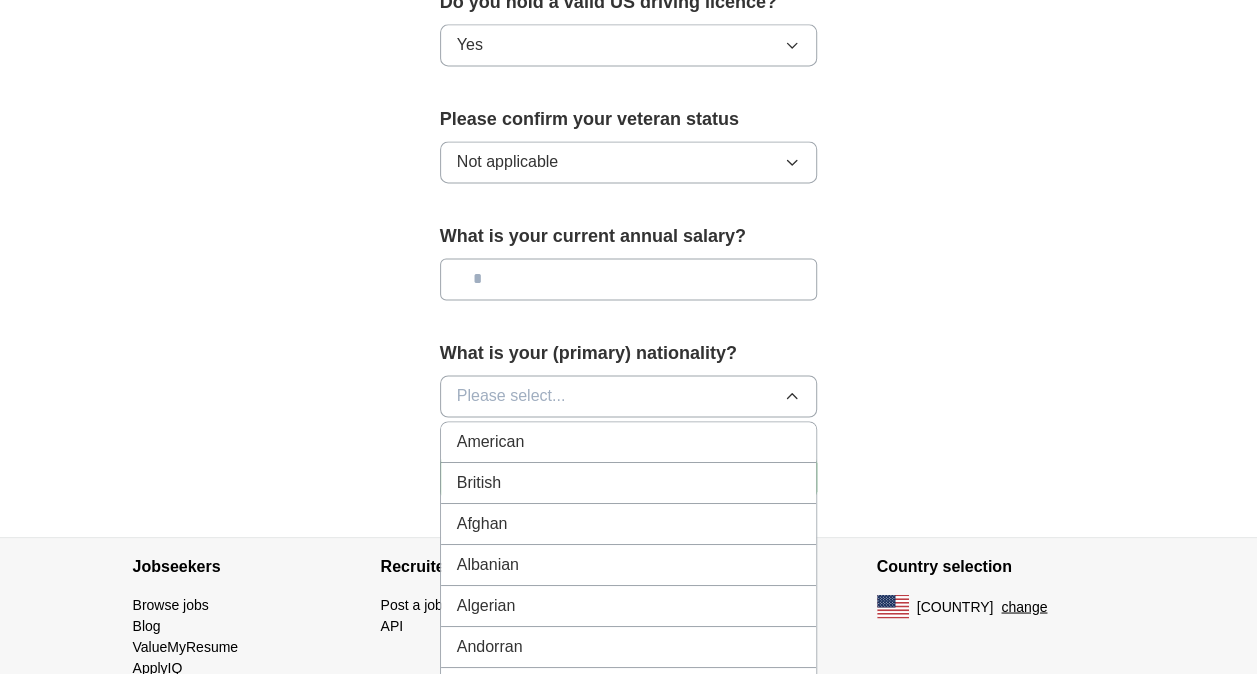 scroll, scrollTop: 1400, scrollLeft: 0, axis: vertical 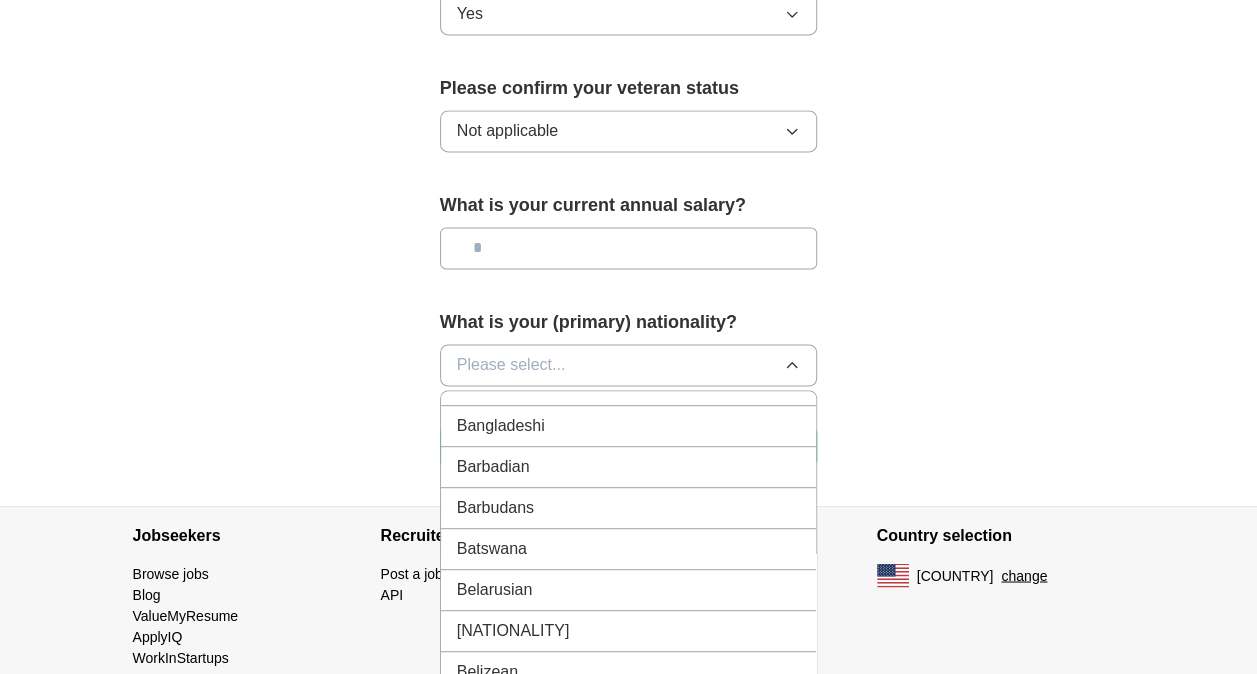 type 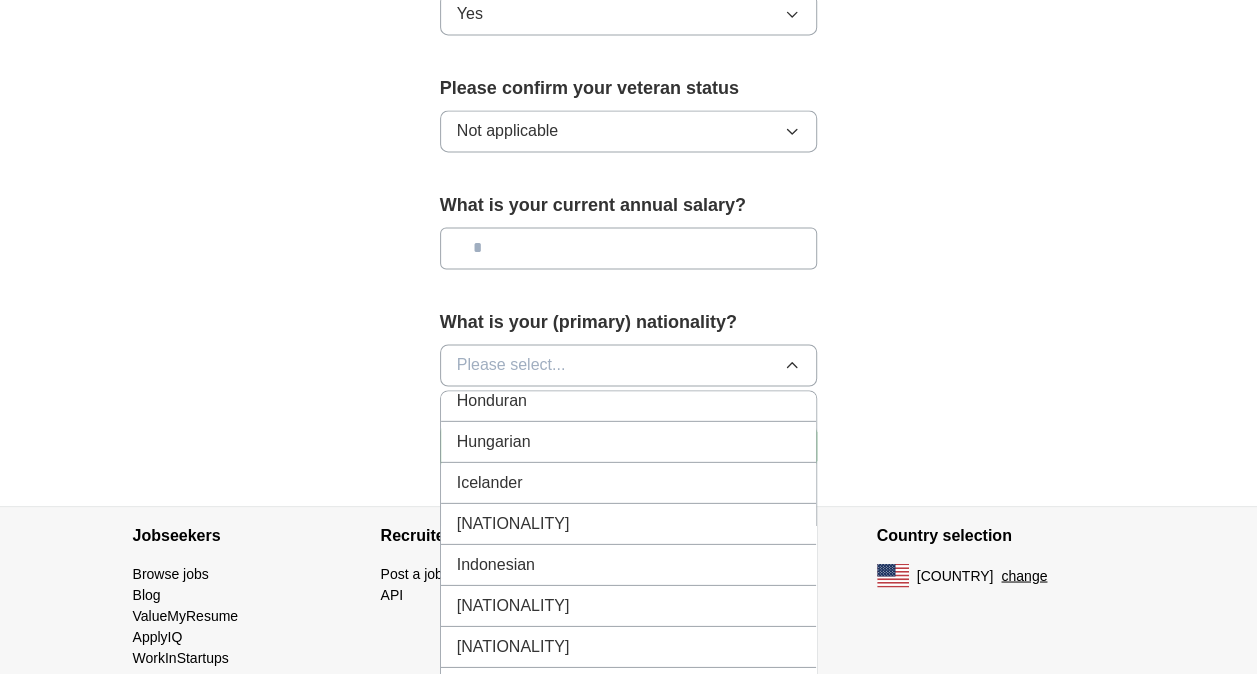 scroll, scrollTop: 3050, scrollLeft: 0, axis: vertical 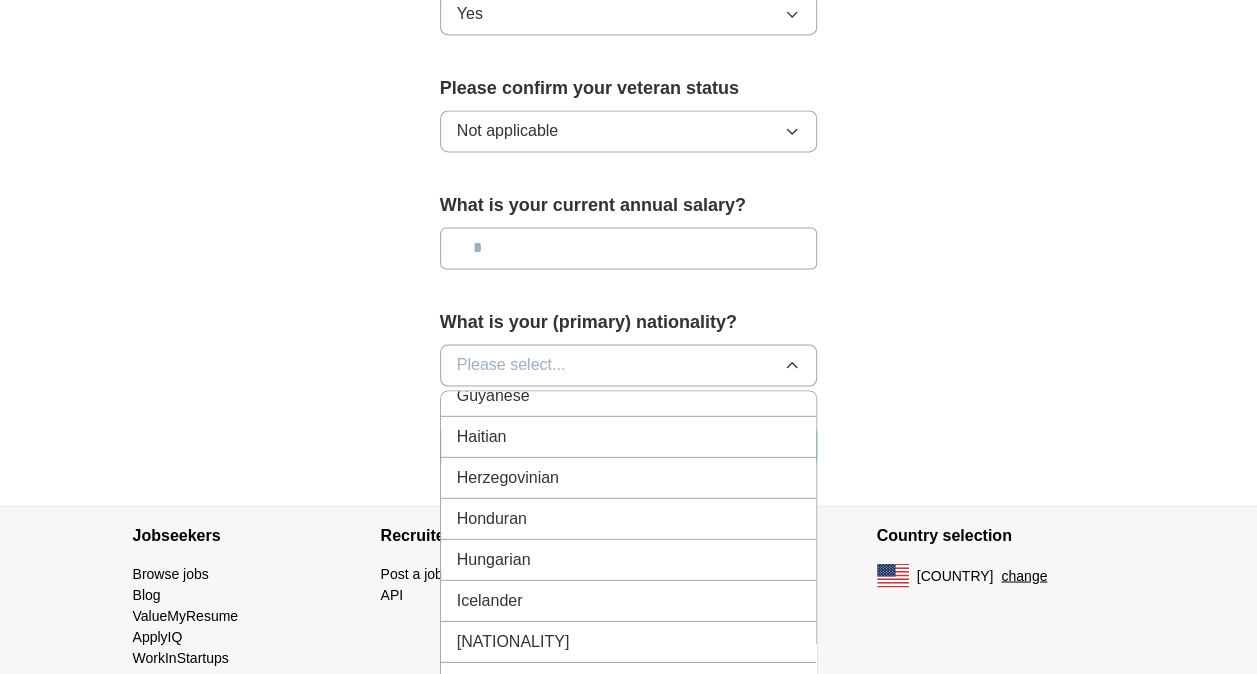 click on "[NATIONALITY]" at bounding box center (629, 641) 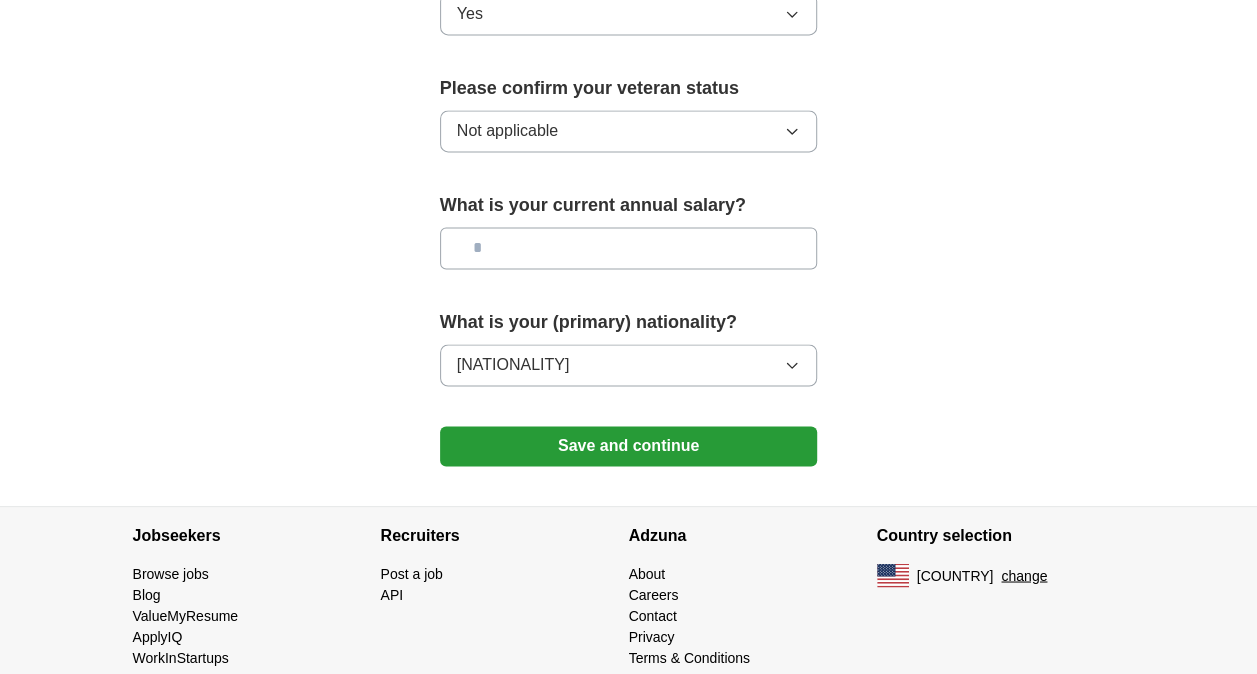 click at bounding box center [629, 248] 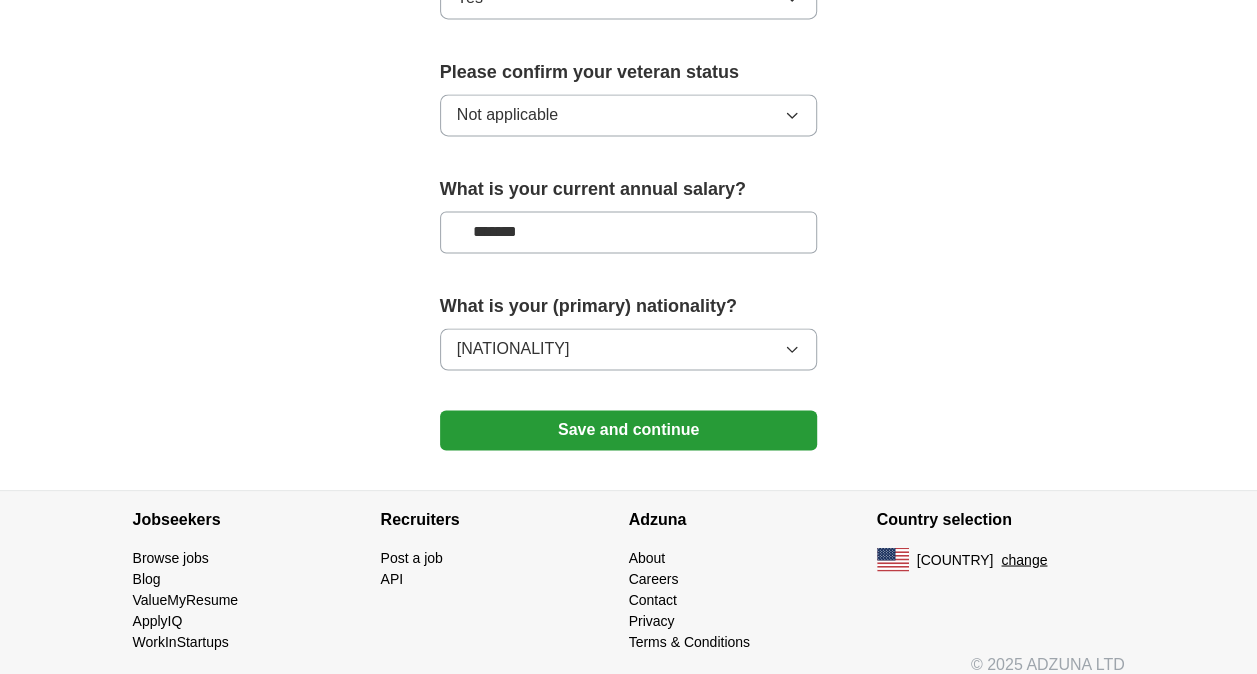scroll, scrollTop: 1418, scrollLeft: 0, axis: vertical 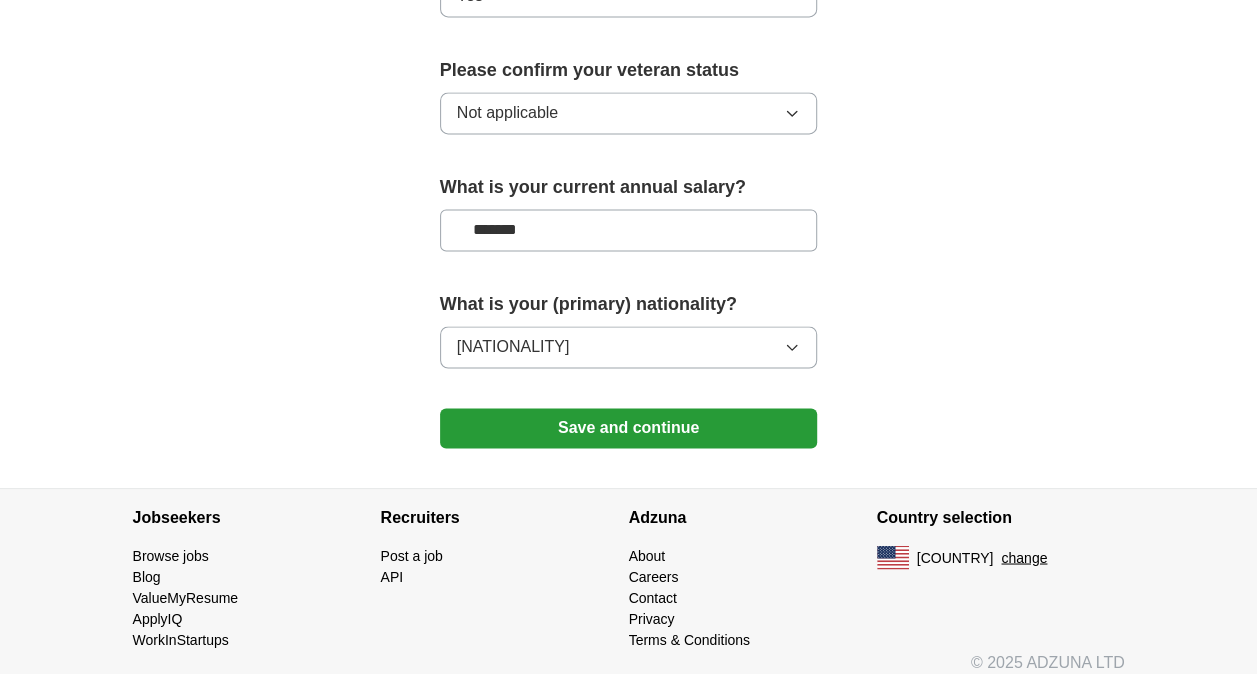 type on "*******" 